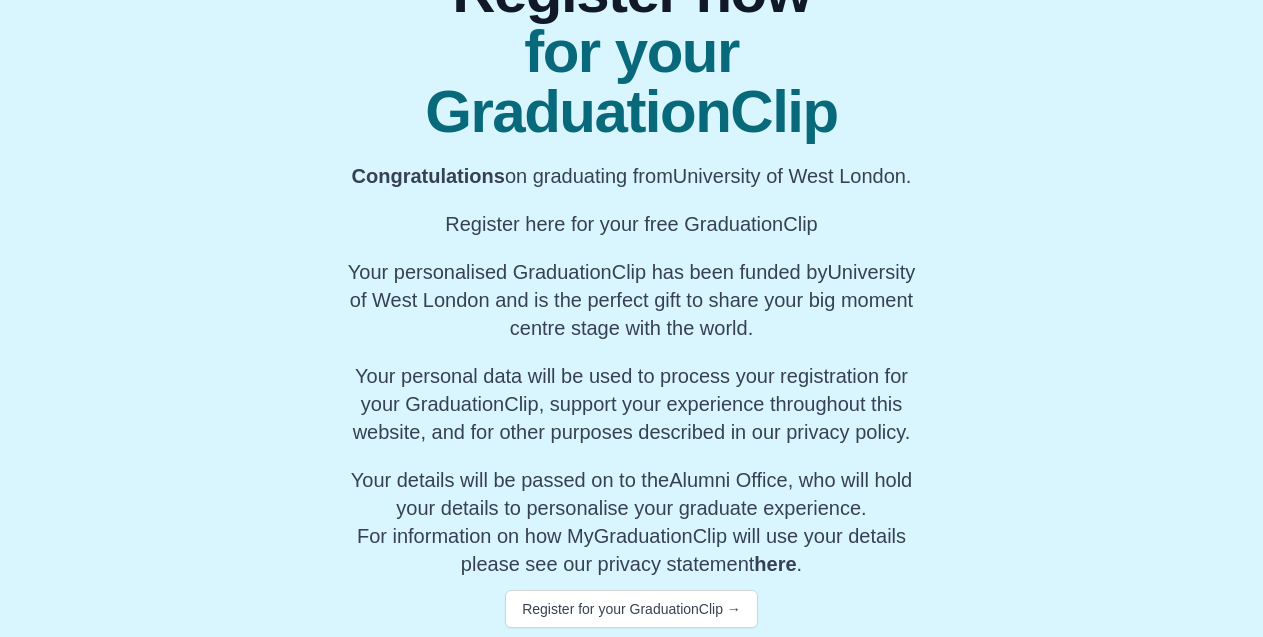 scroll, scrollTop: 211, scrollLeft: 0, axis: vertical 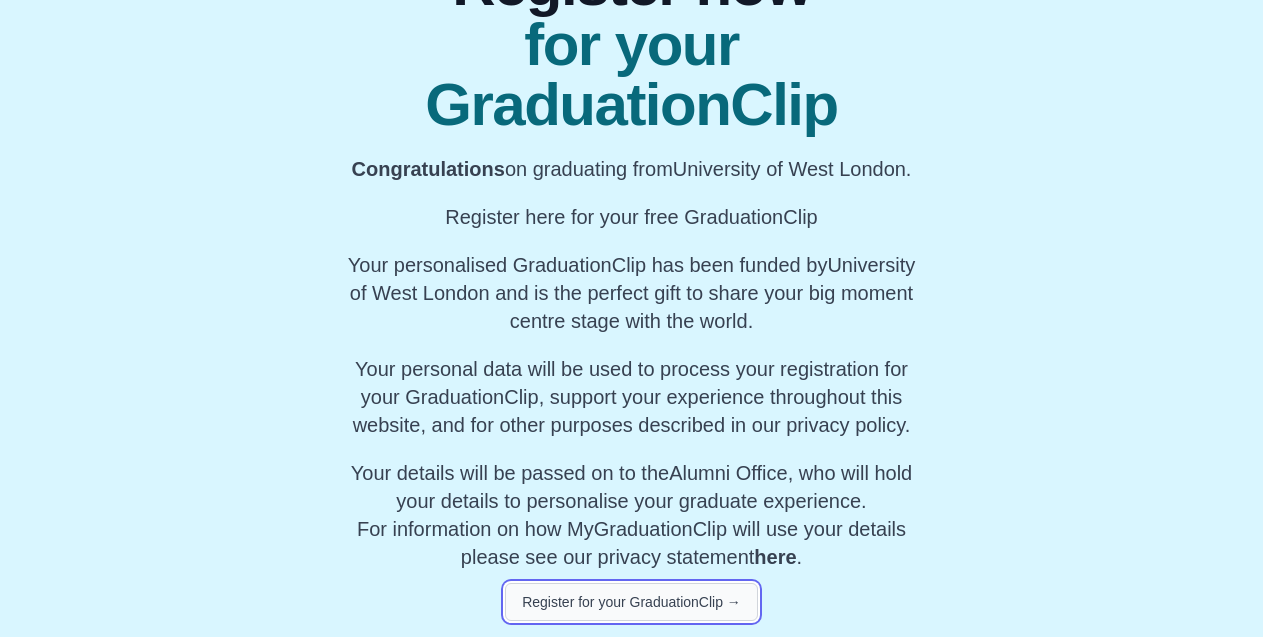 click on "Register for your GraduationClip →" at bounding box center [631, 602] 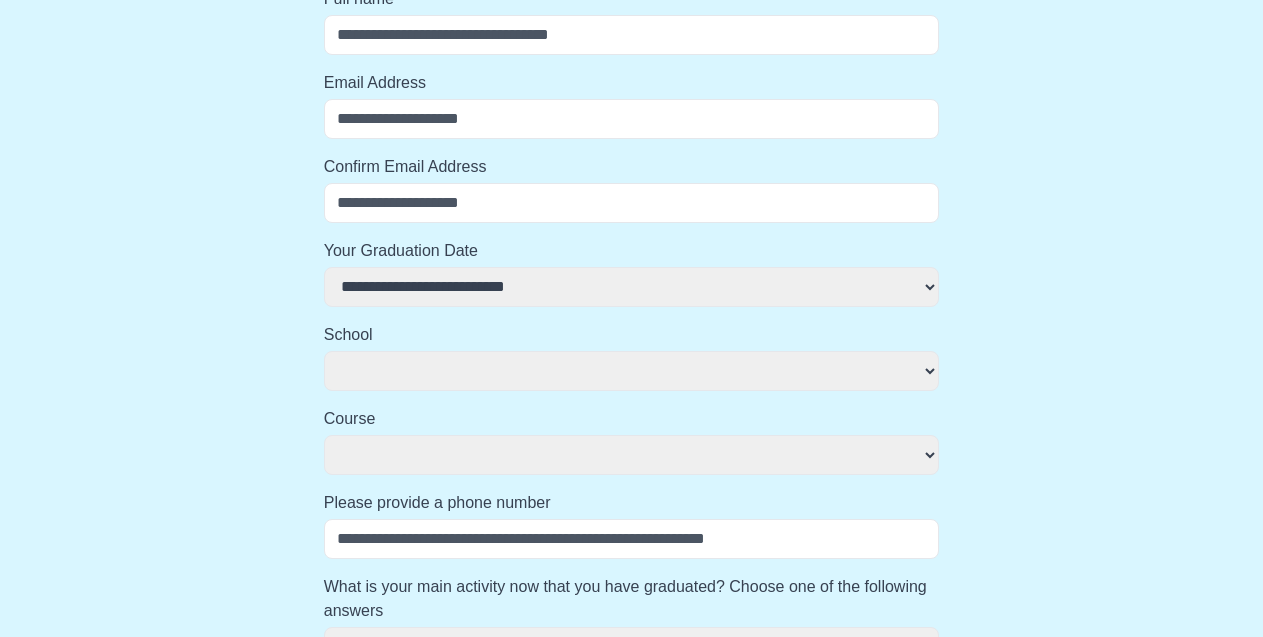 select 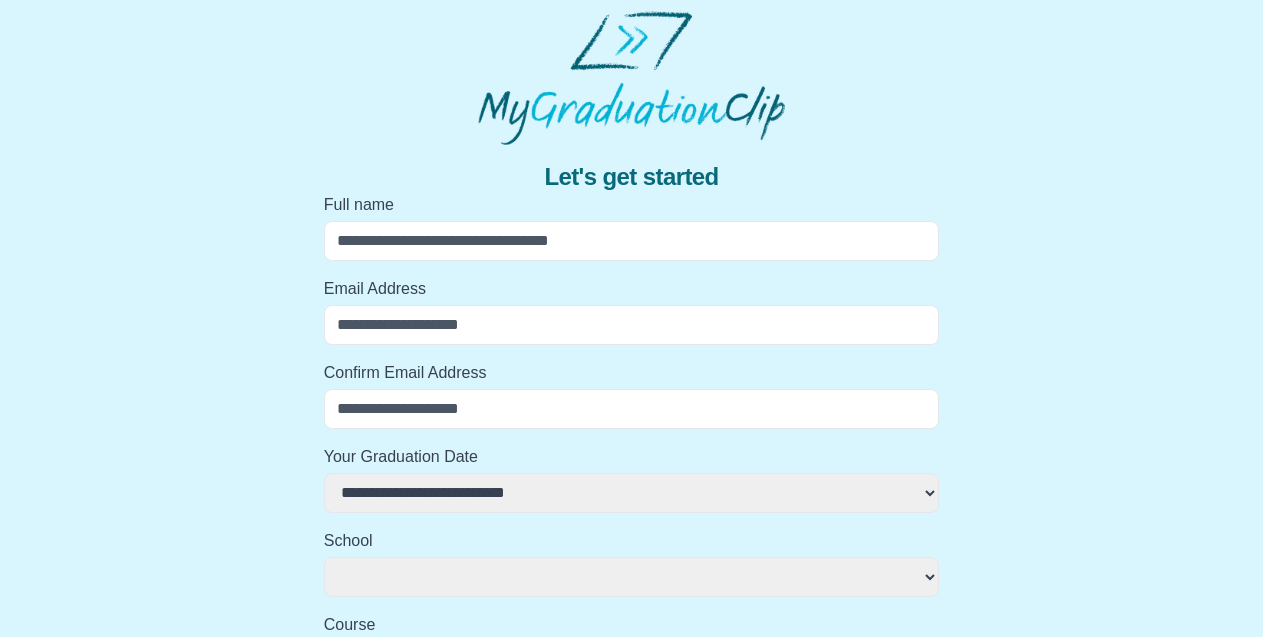 scroll, scrollTop: 0, scrollLeft: 0, axis: both 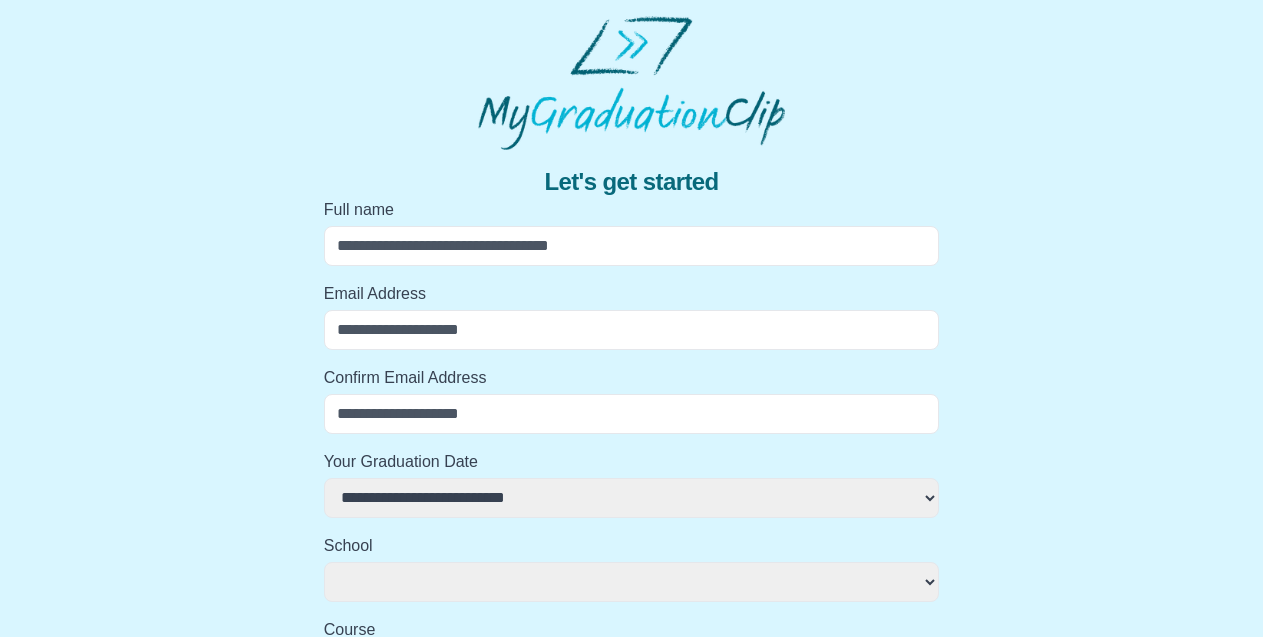 click on "Full name" at bounding box center [632, 246] 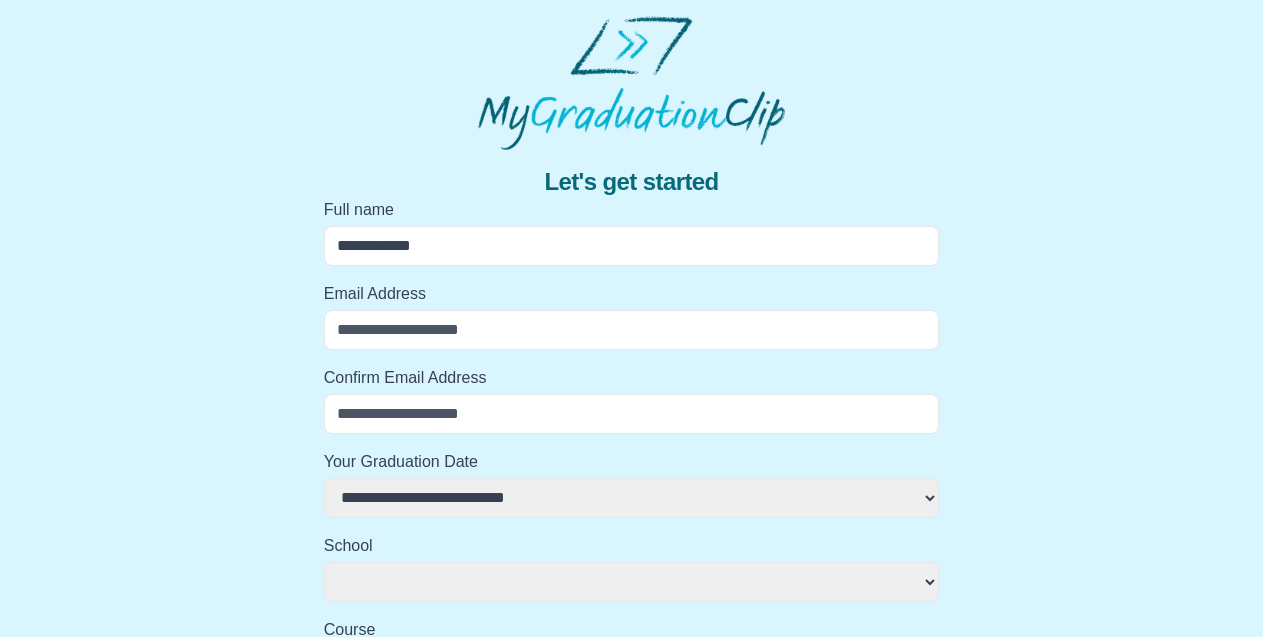 type on "**********" 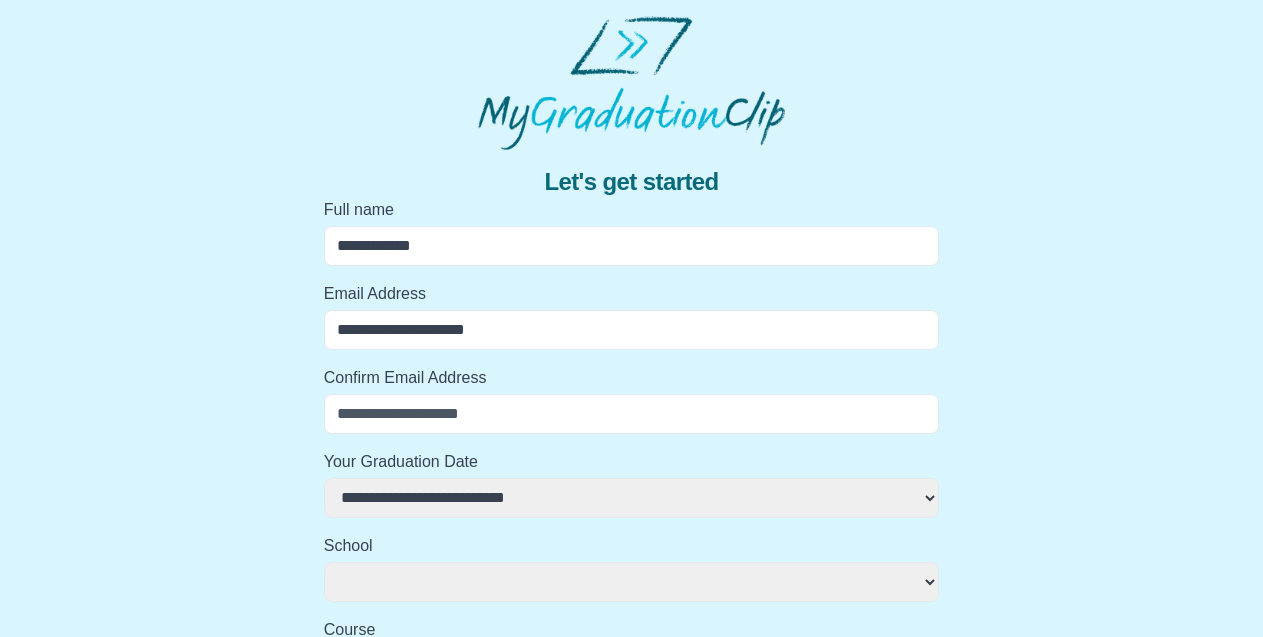 type on "**********" 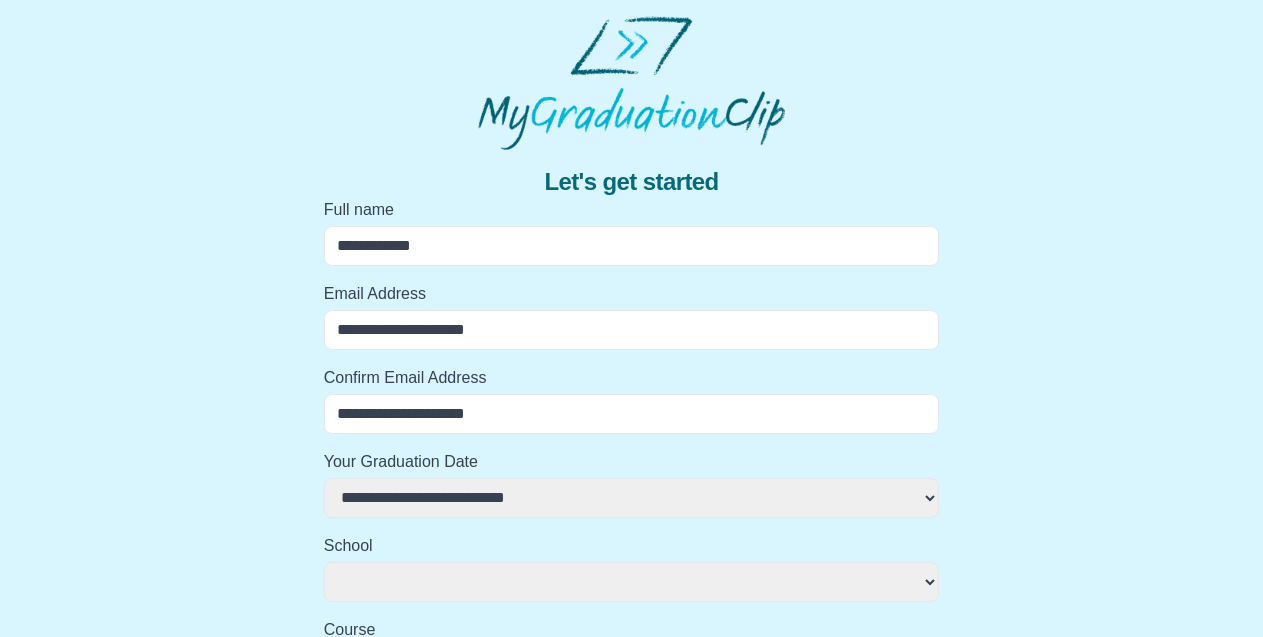 type on "**********" 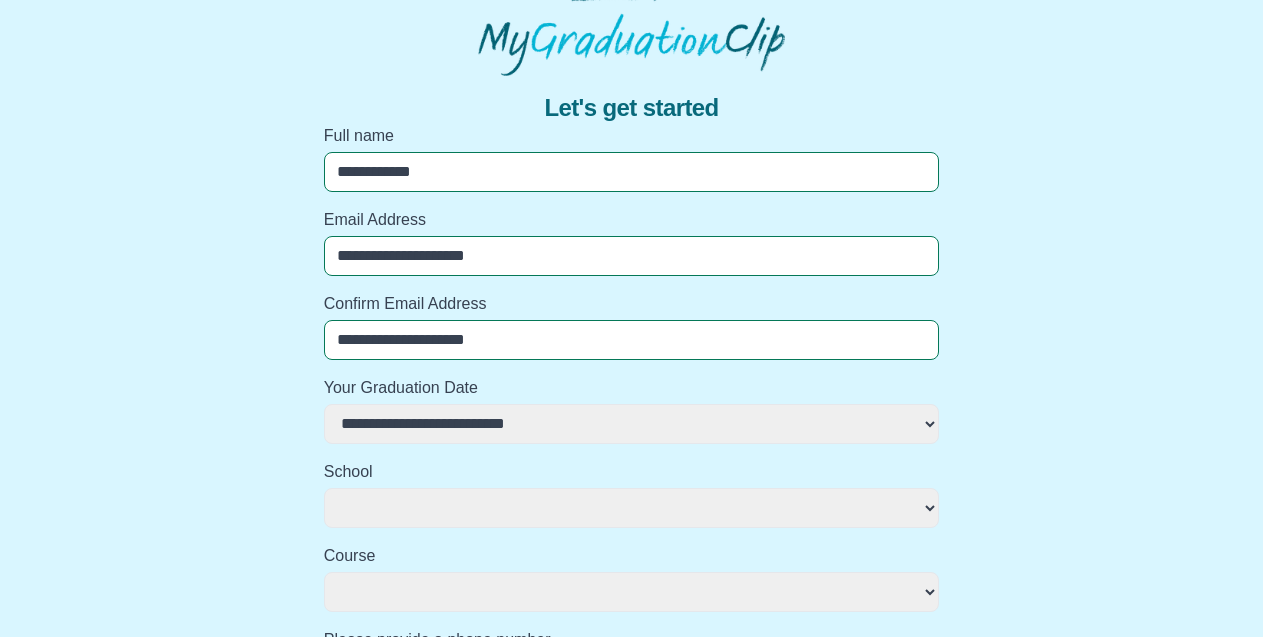 scroll, scrollTop: 75, scrollLeft: 0, axis: vertical 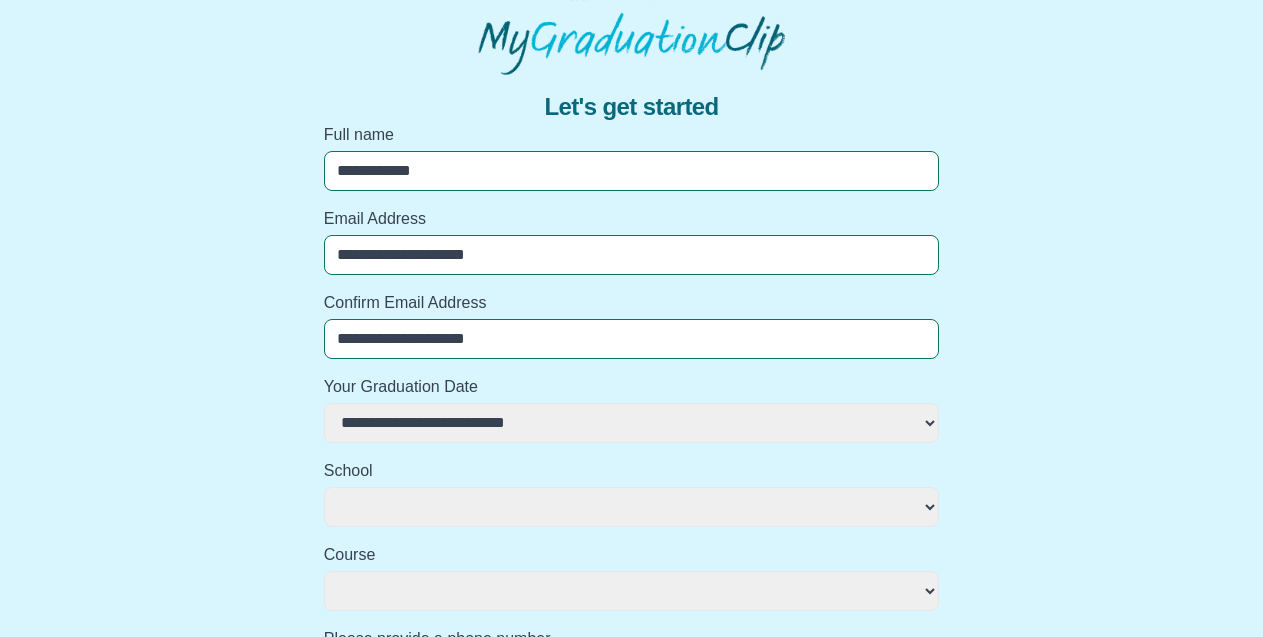 click on "**********" at bounding box center [632, 423] 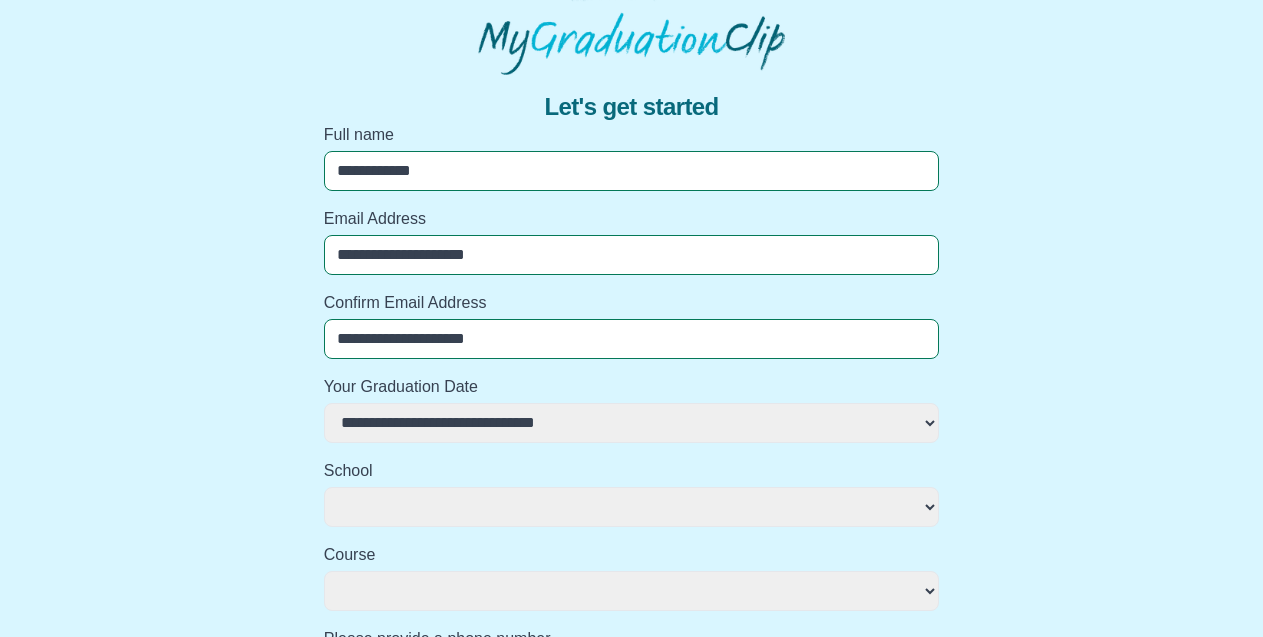 select 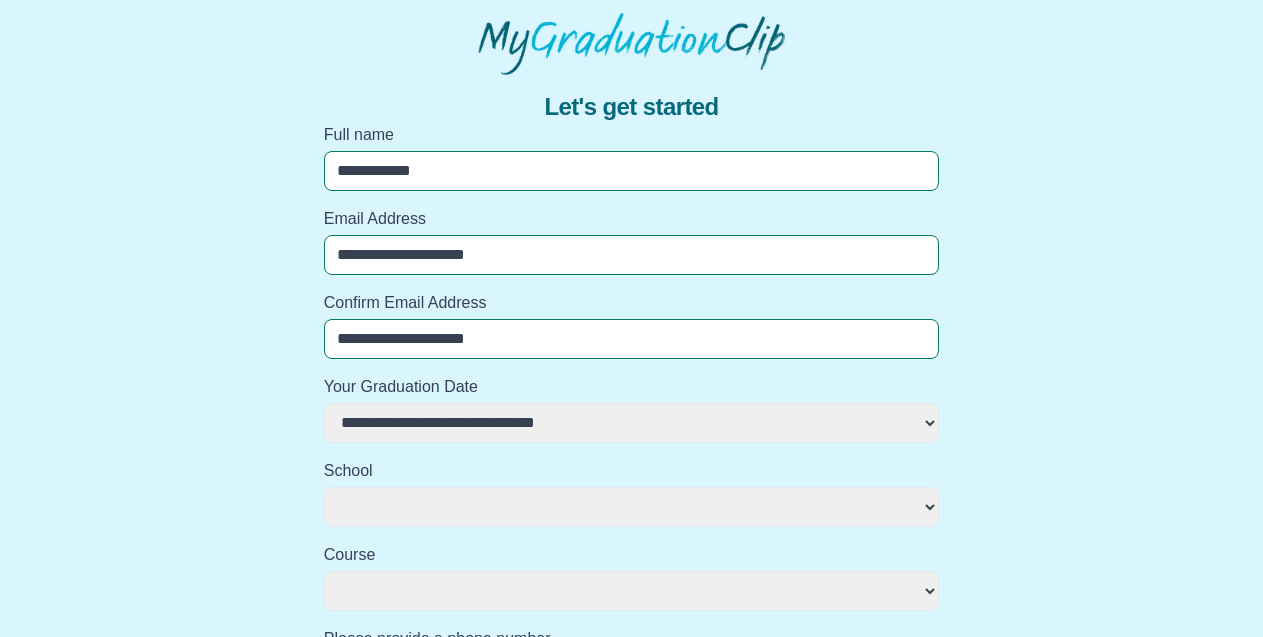 select 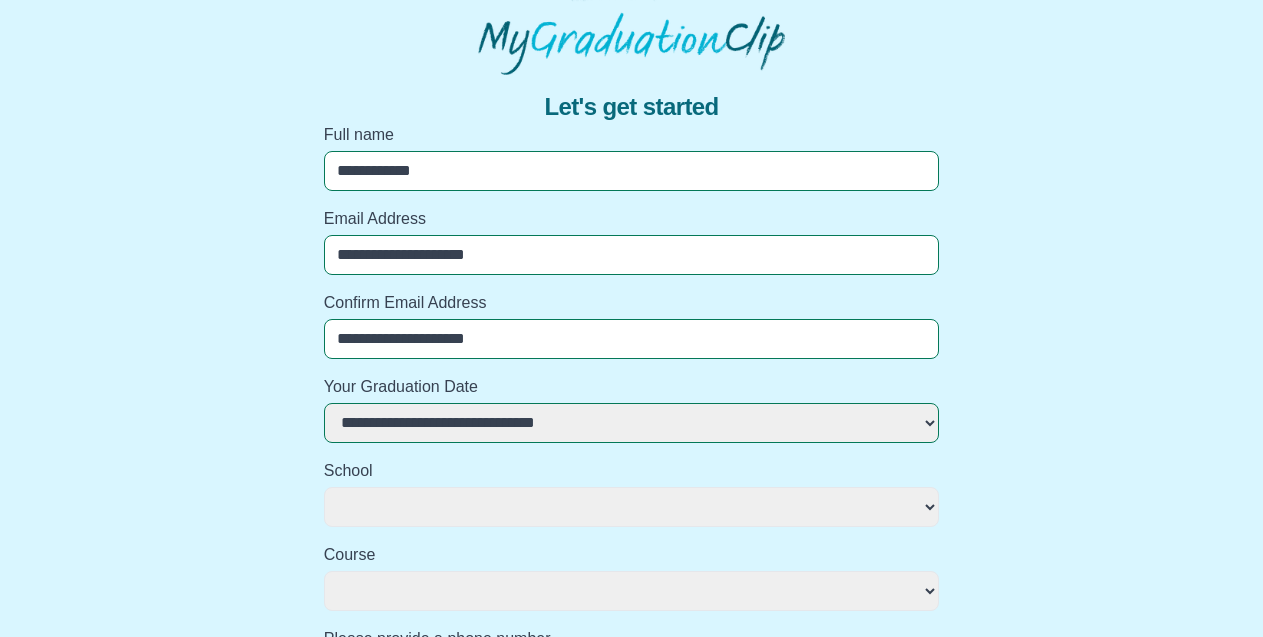 select 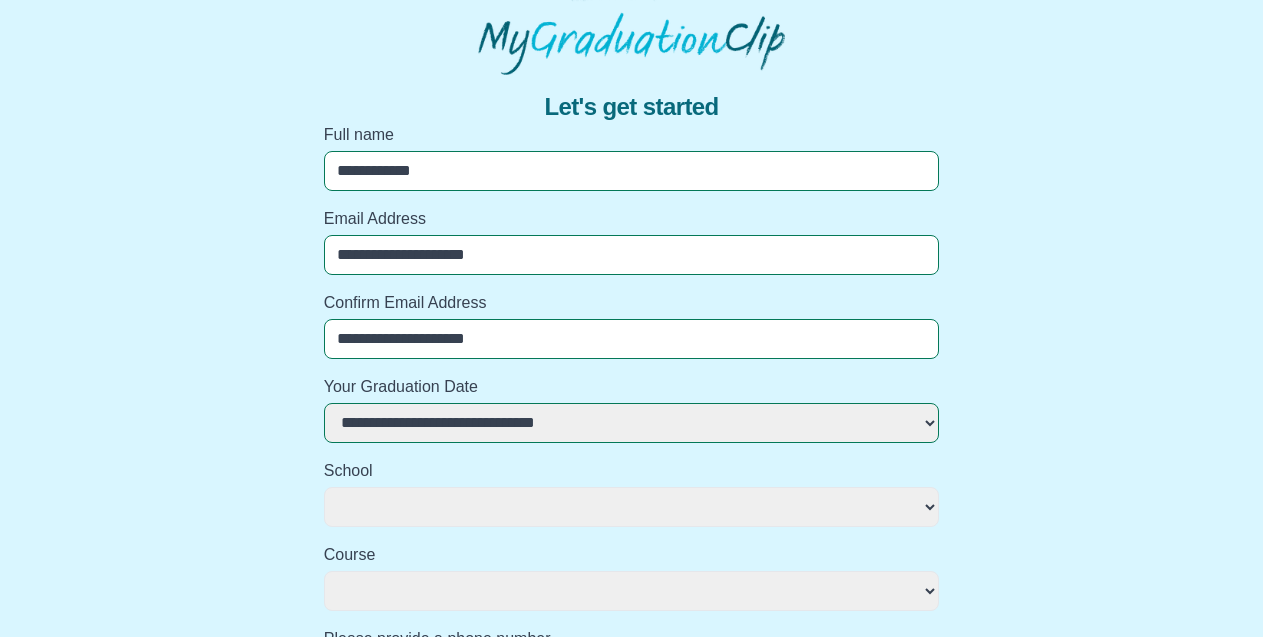 click on "**********" at bounding box center (632, 507) 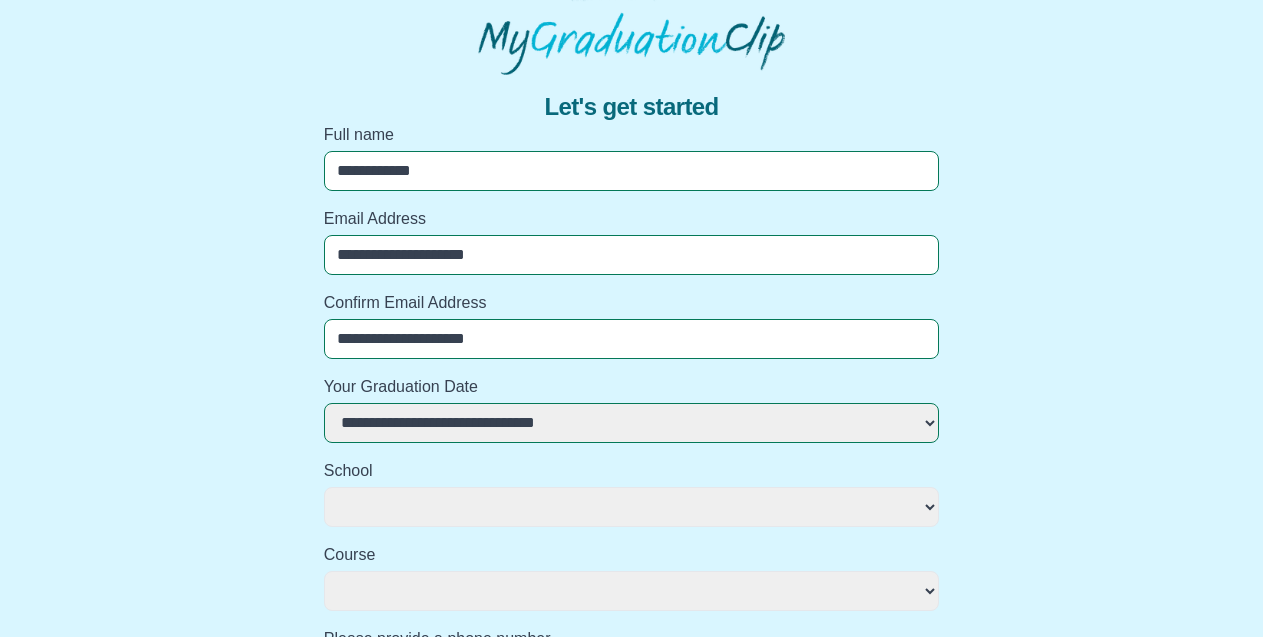 select 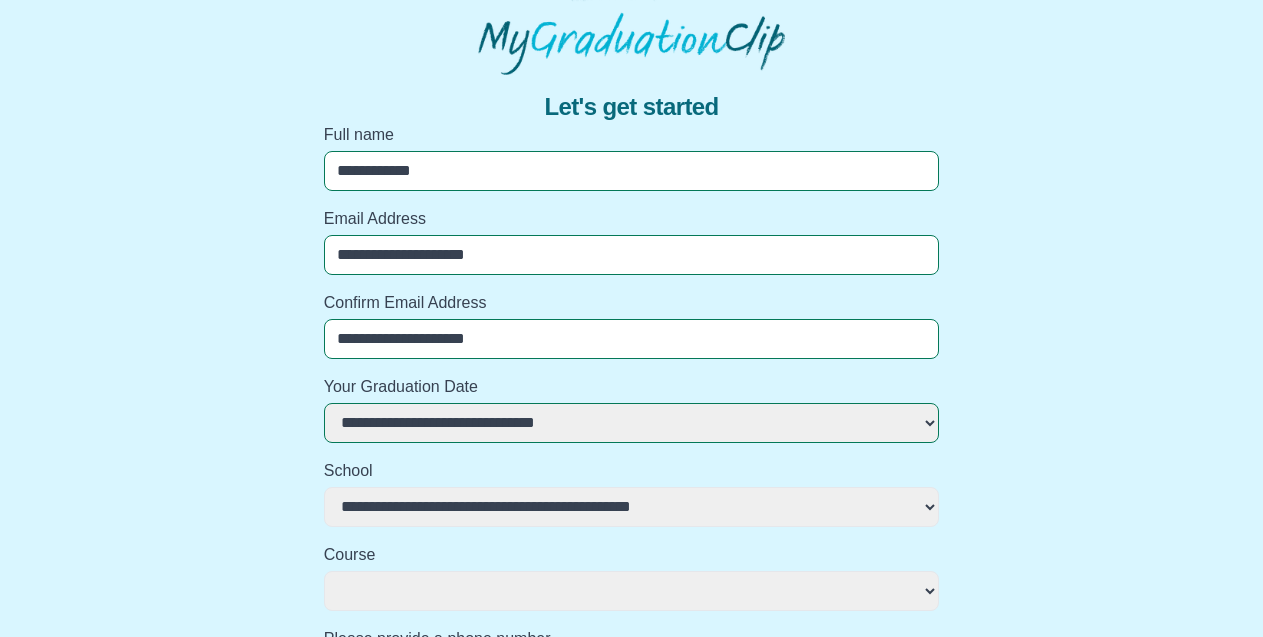 select 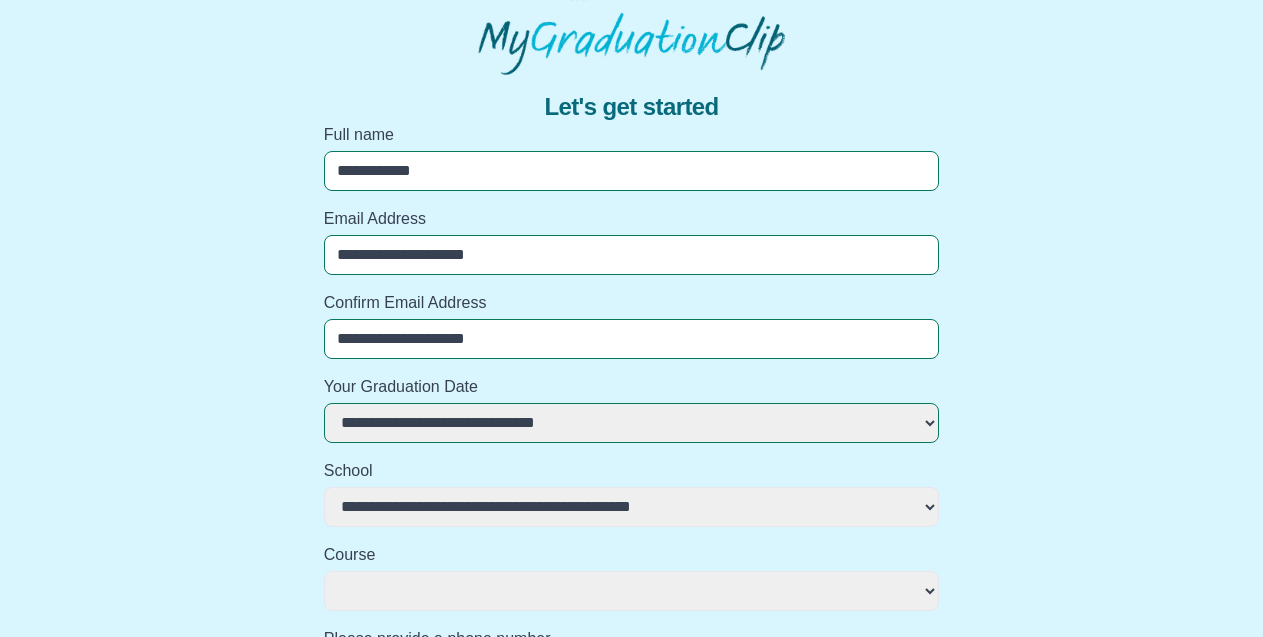 select 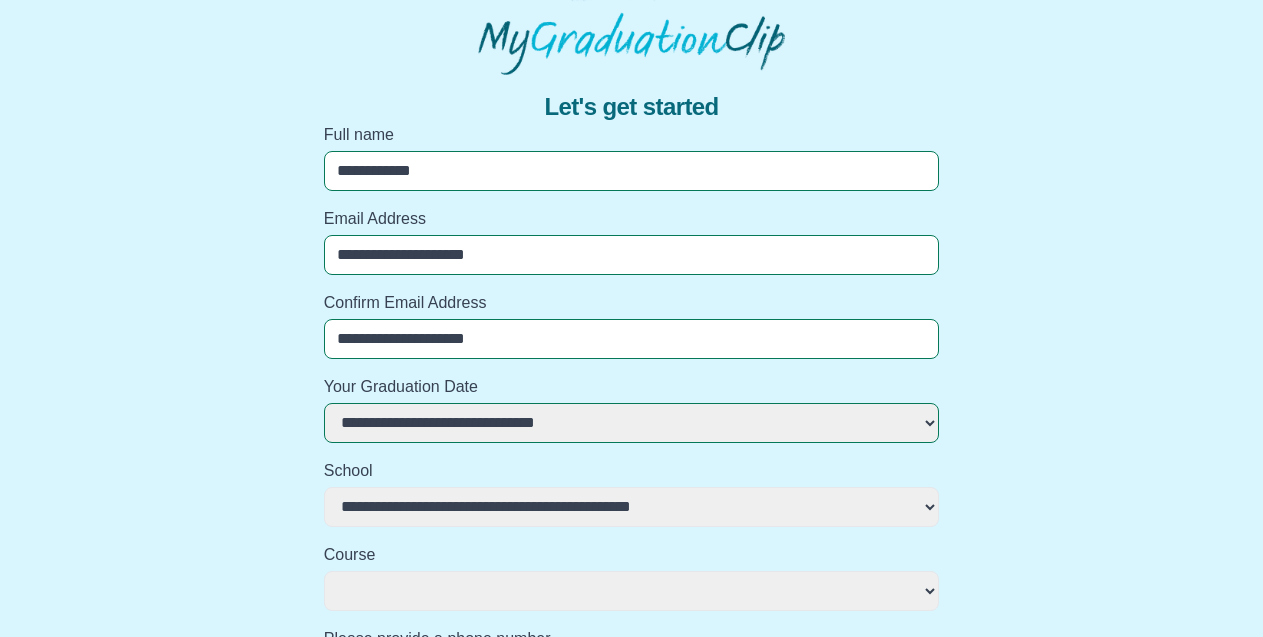 select 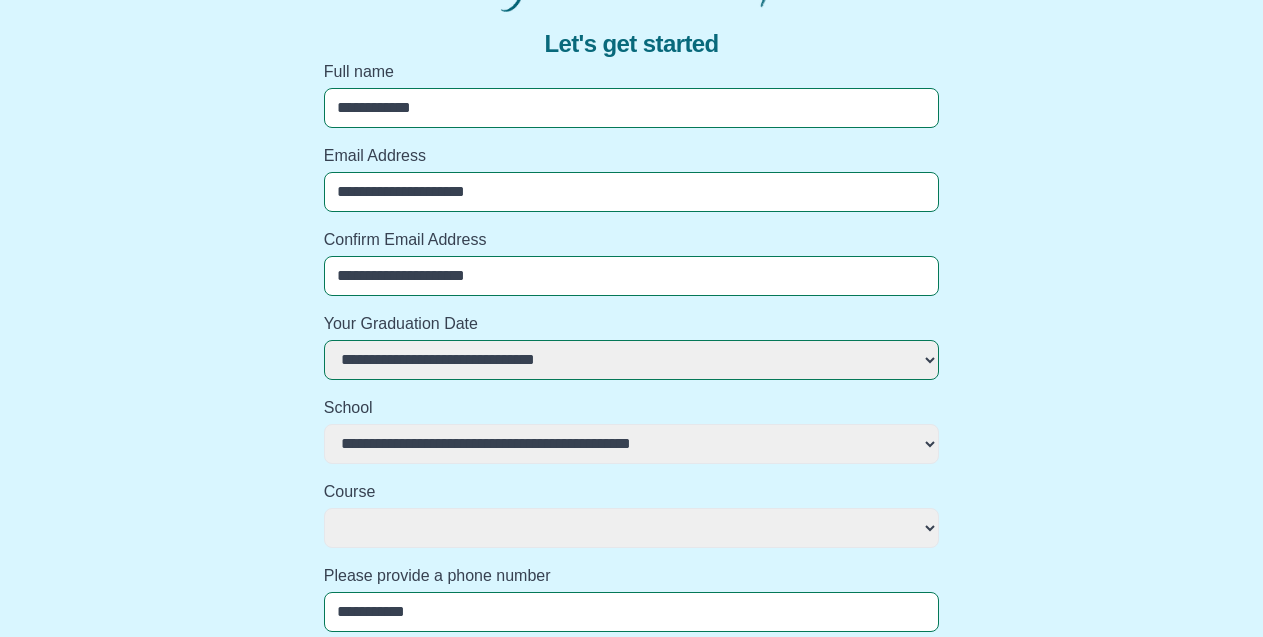 scroll, scrollTop: 139, scrollLeft: 0, axis: vertical 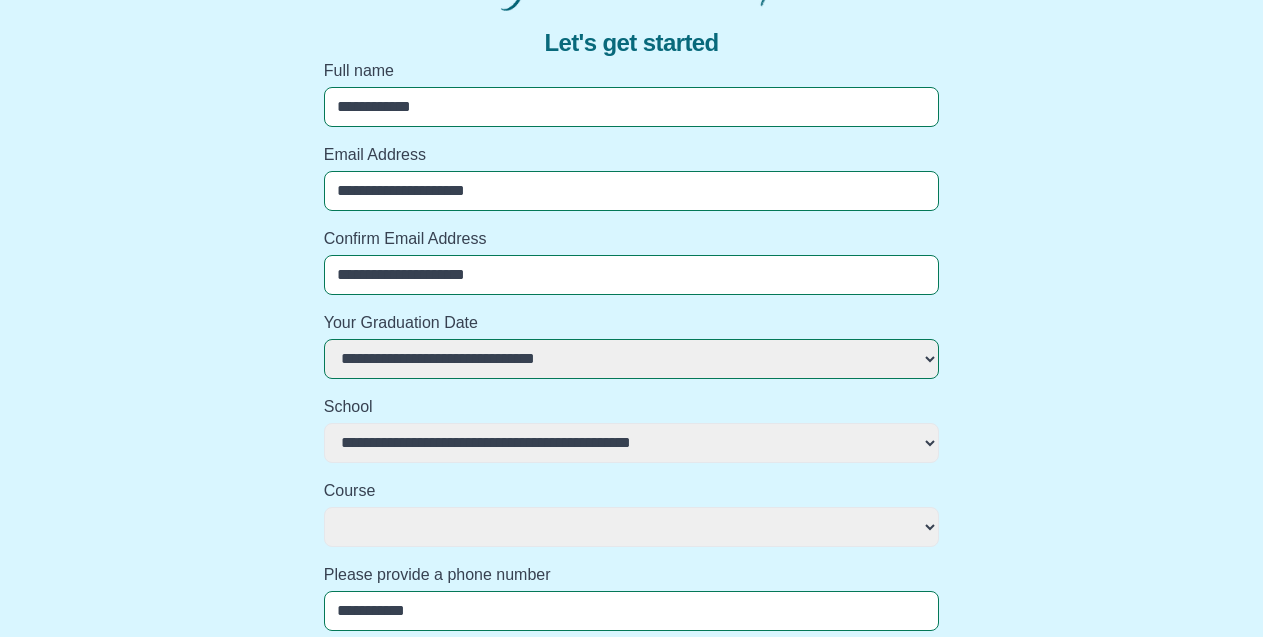 click on "**********" at bounding box center [632, 443] 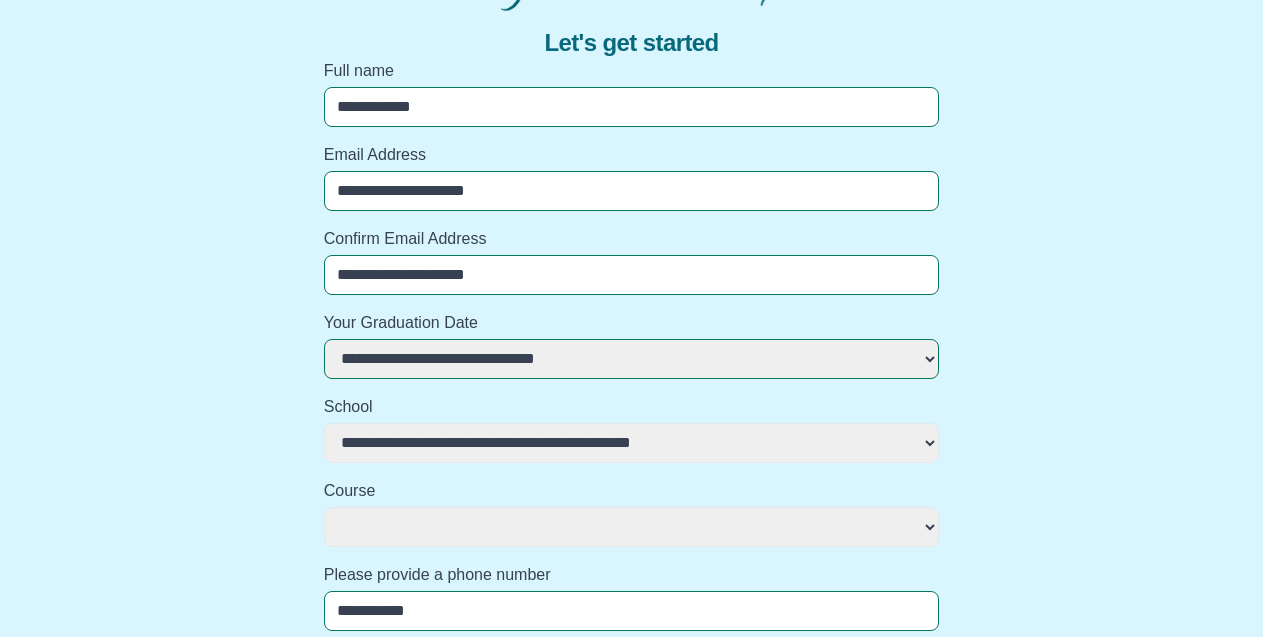 click on "**********" at bounding box center [632, 527] 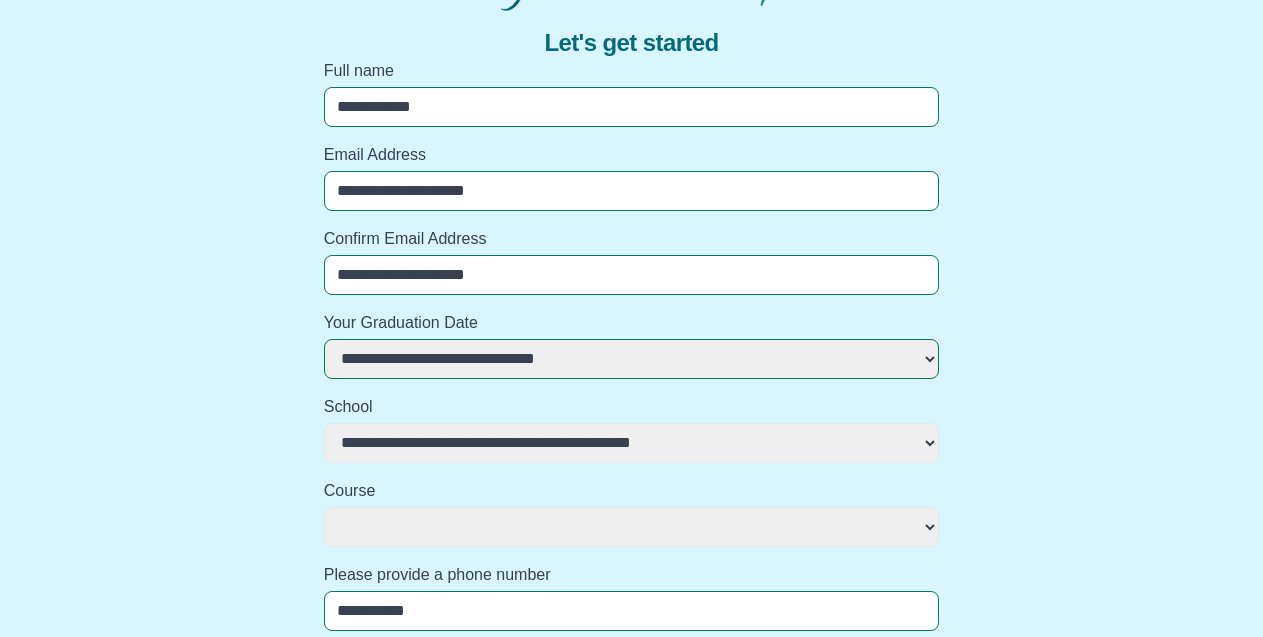 select on "**********" 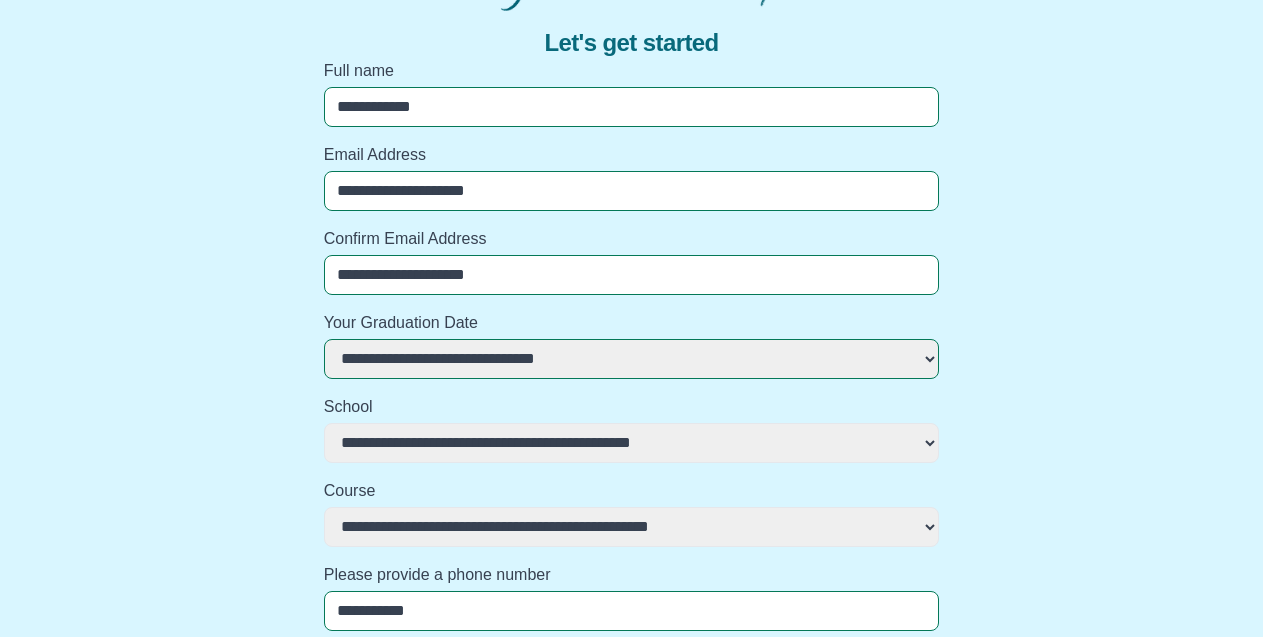 select 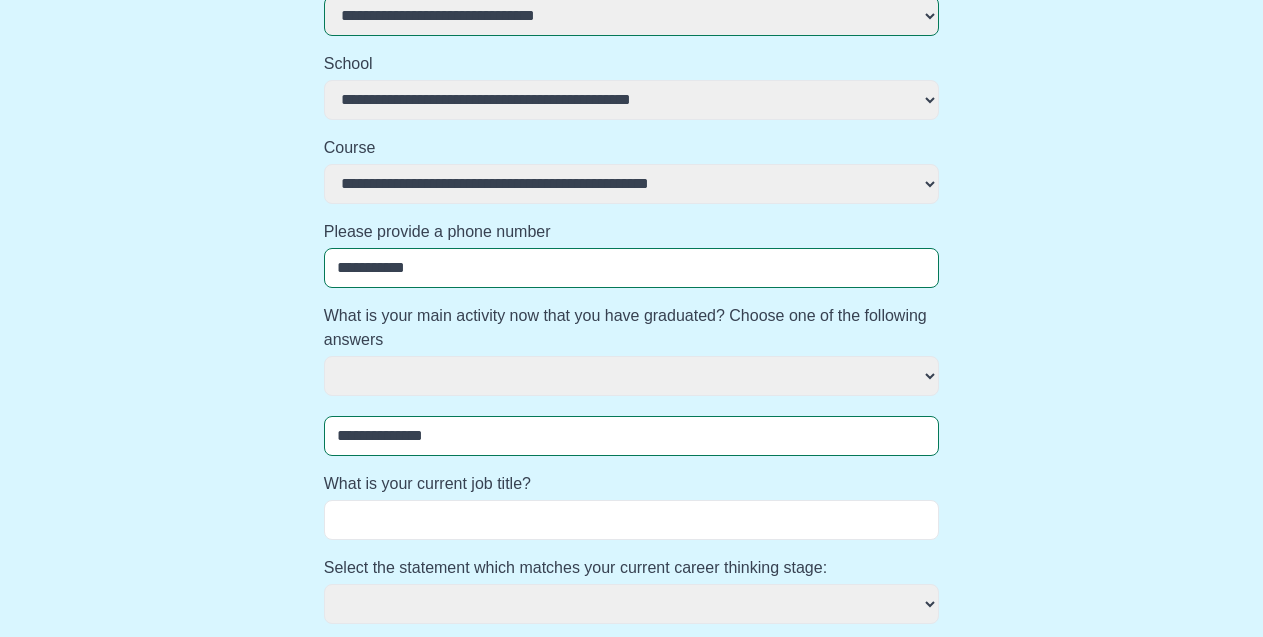 scroll, scrollTop: 479, scrollLeft: 0, axis: vertical 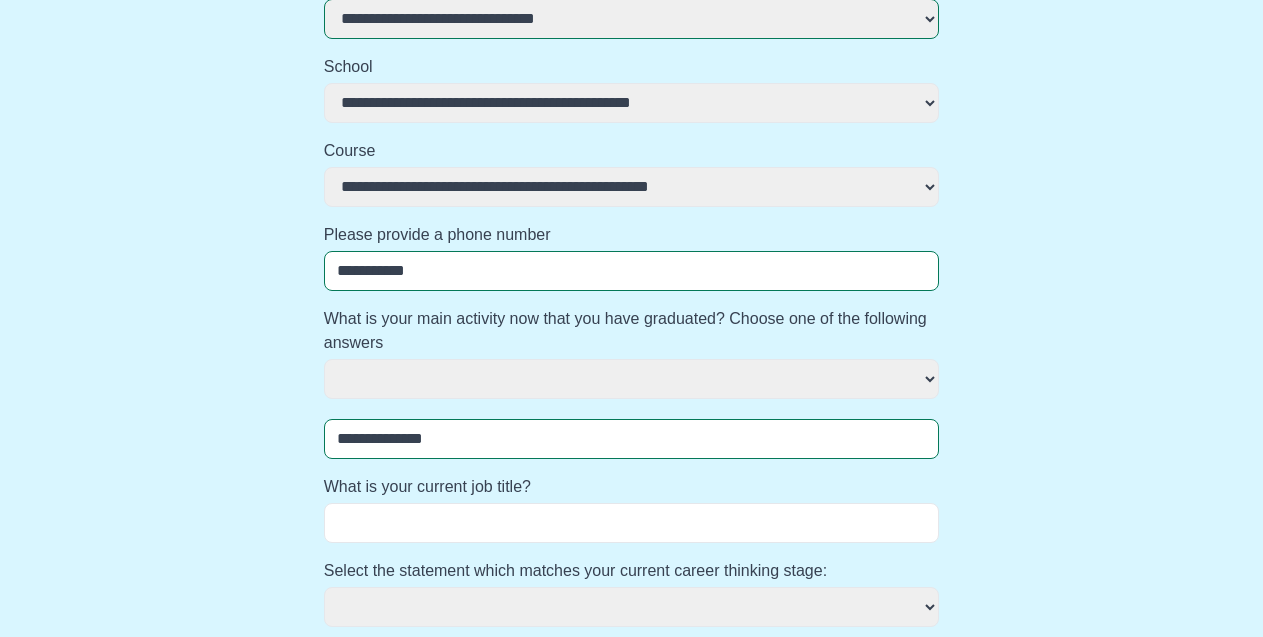 click on "**********" at bounding box center [632, 379] 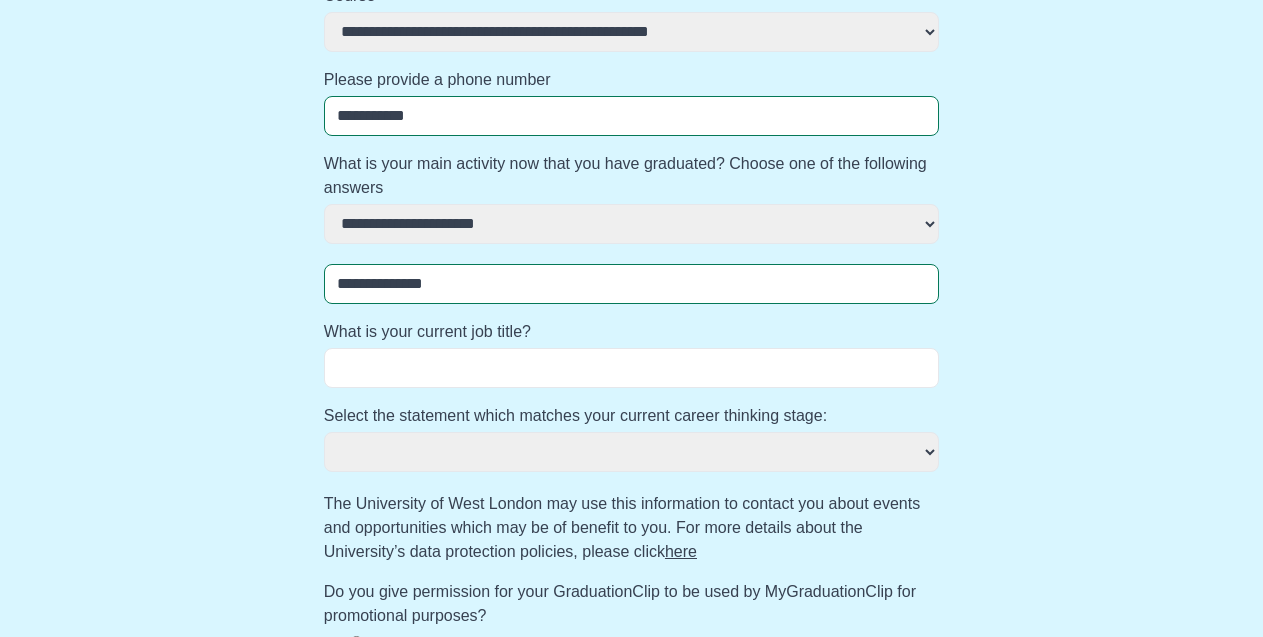 scroll, scrollTop: 645, scrollLeft: 0, axis: vertical 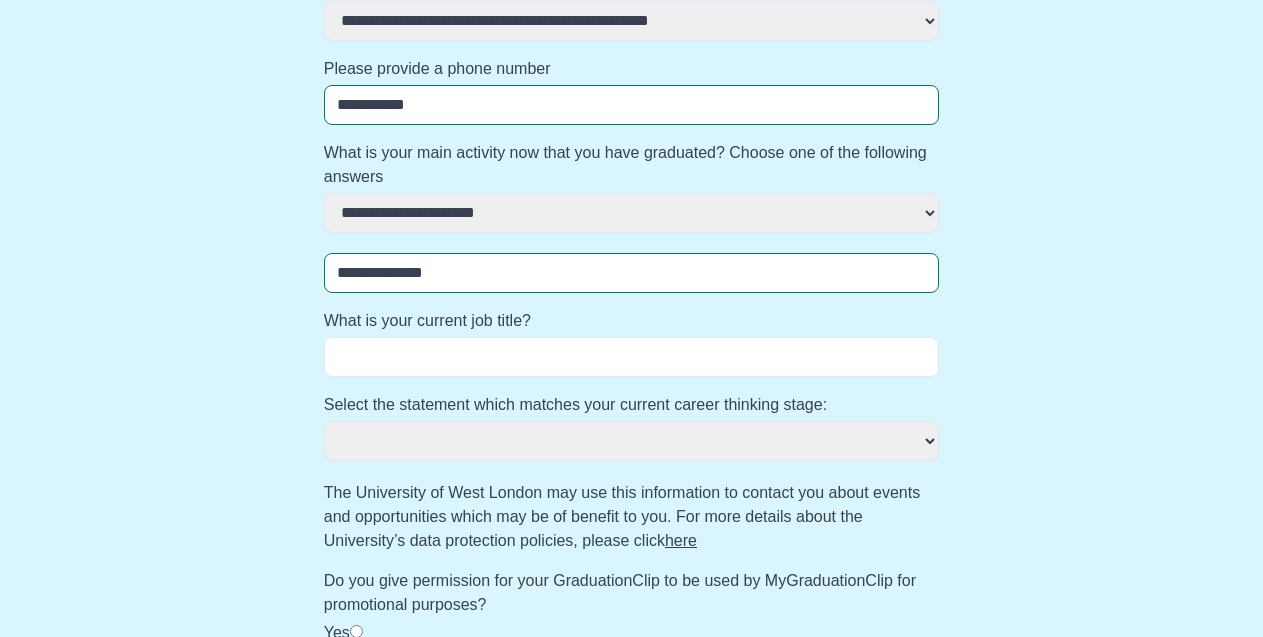 click on "**********" at bounding box center [632, 441] 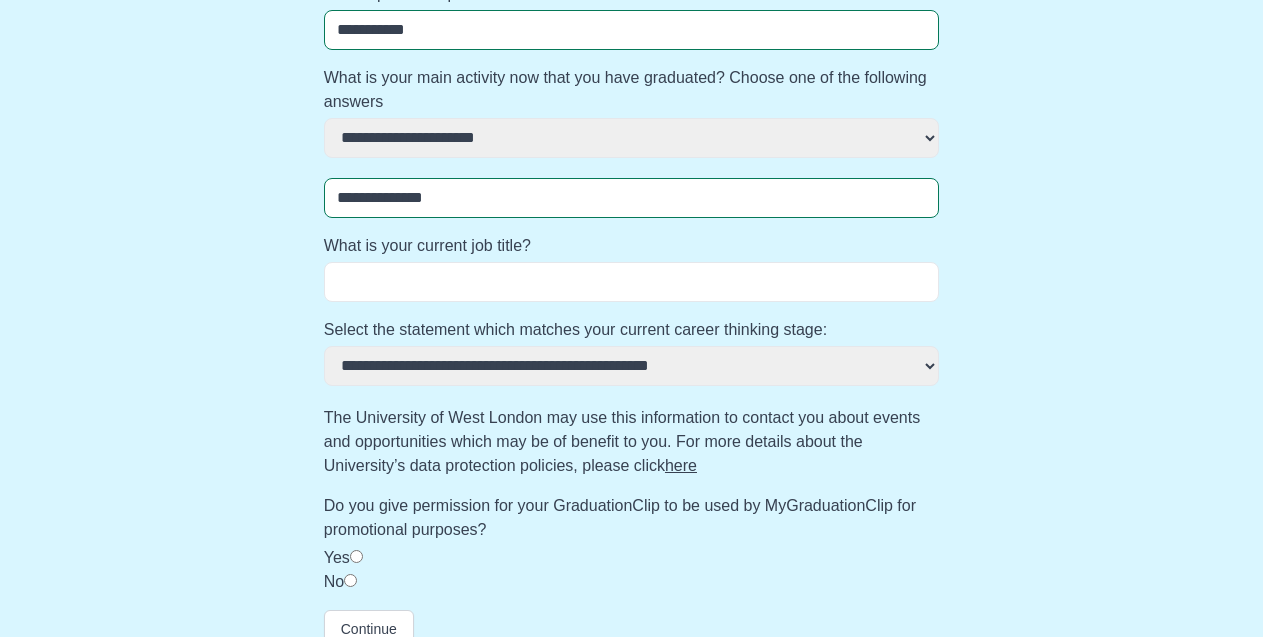 scroll, scrollTop: 747, scrollLeft: 0, axis: vertical 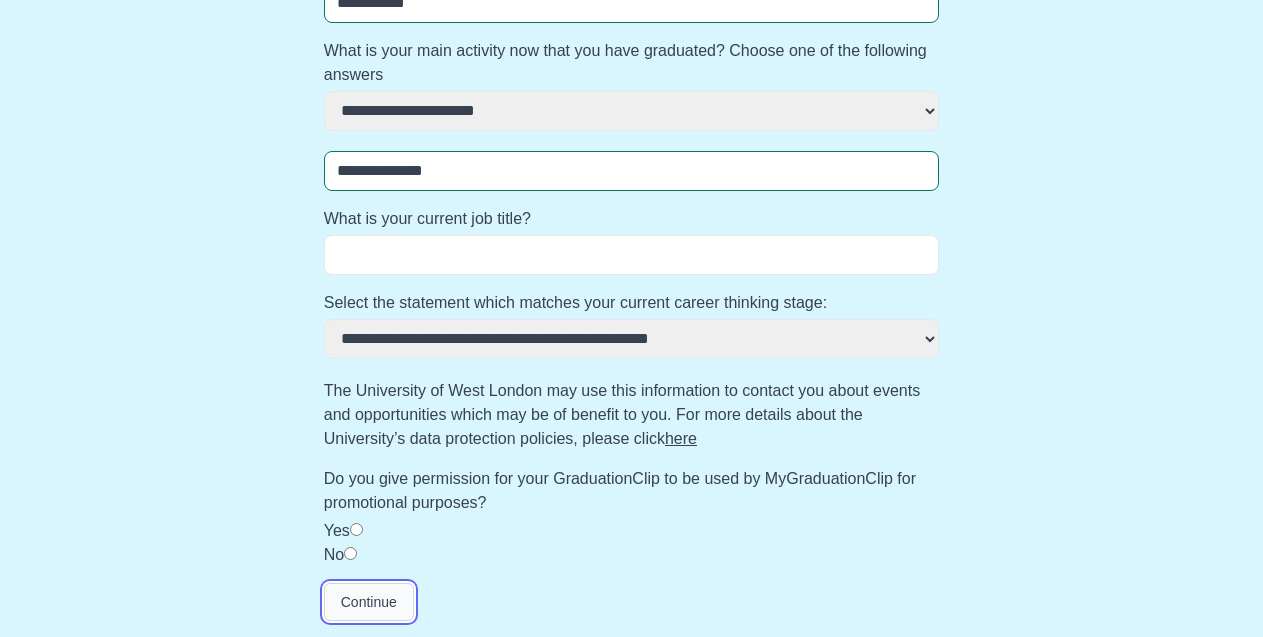 click on "Continue" at bounding box center (369, 602) 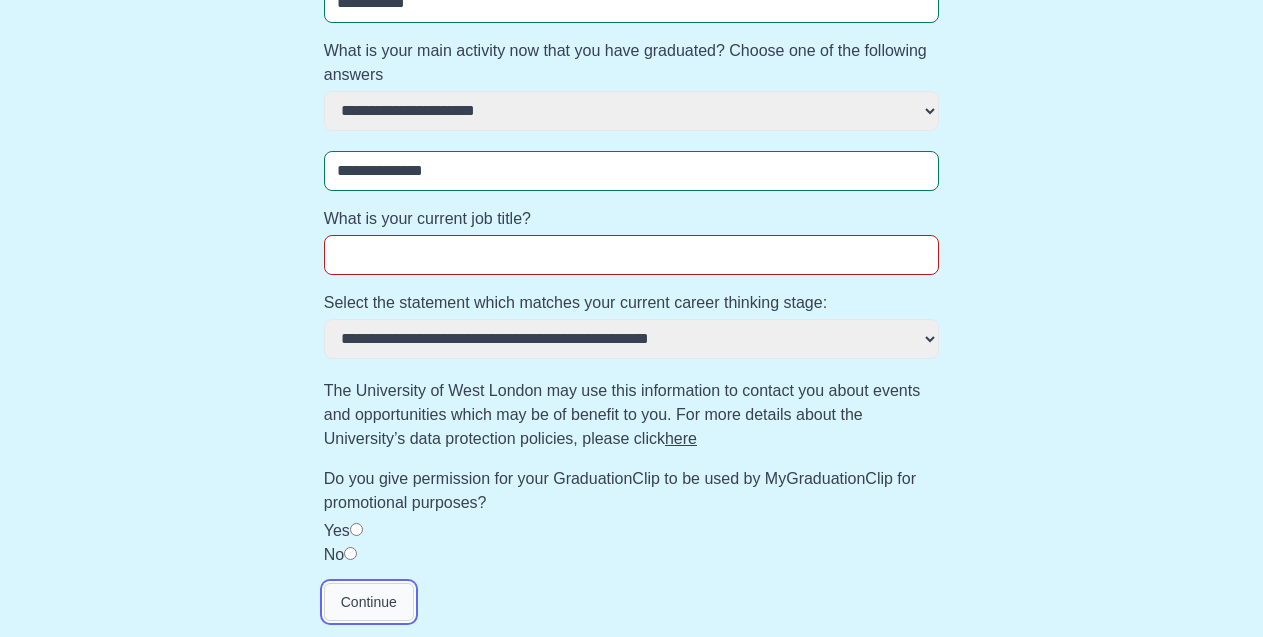 click on "Continue" at bounding box center [369, 602] 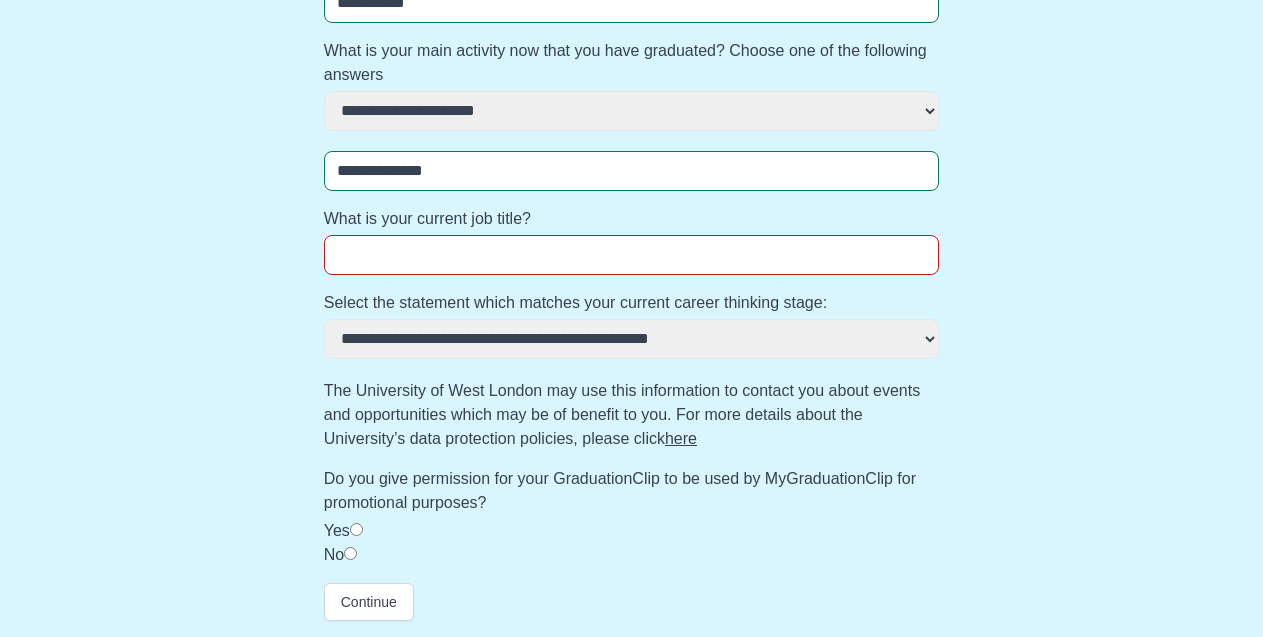 click on "What is your current job title?" at bounding box center [632, 255] 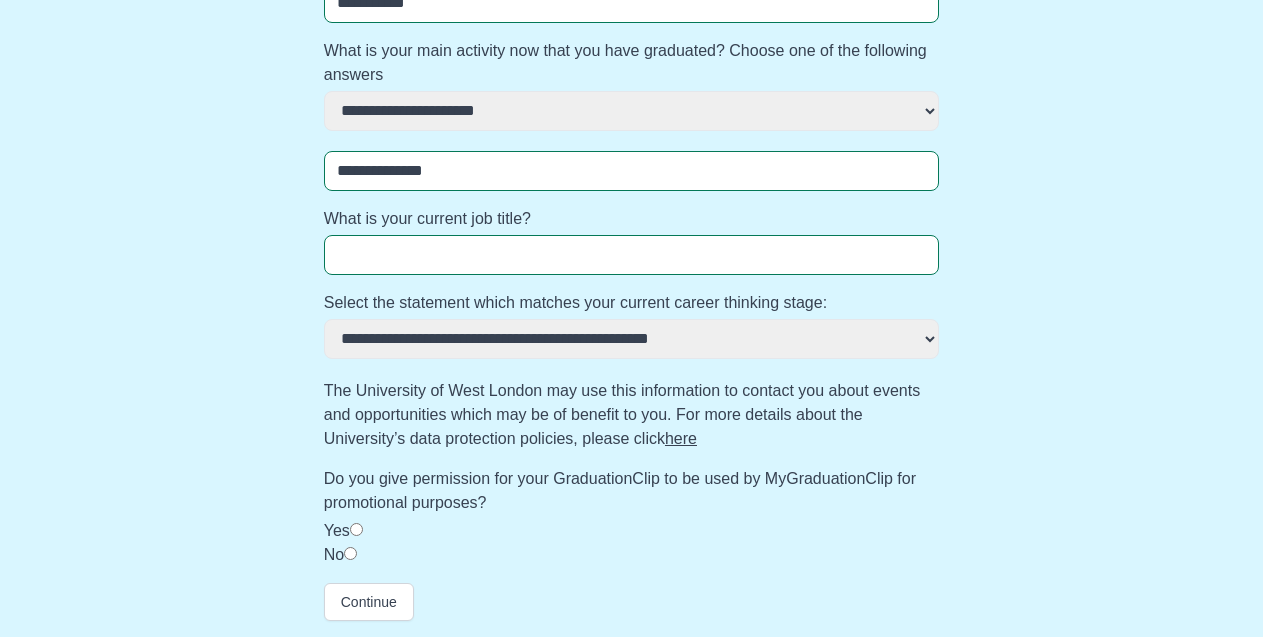type on "*" 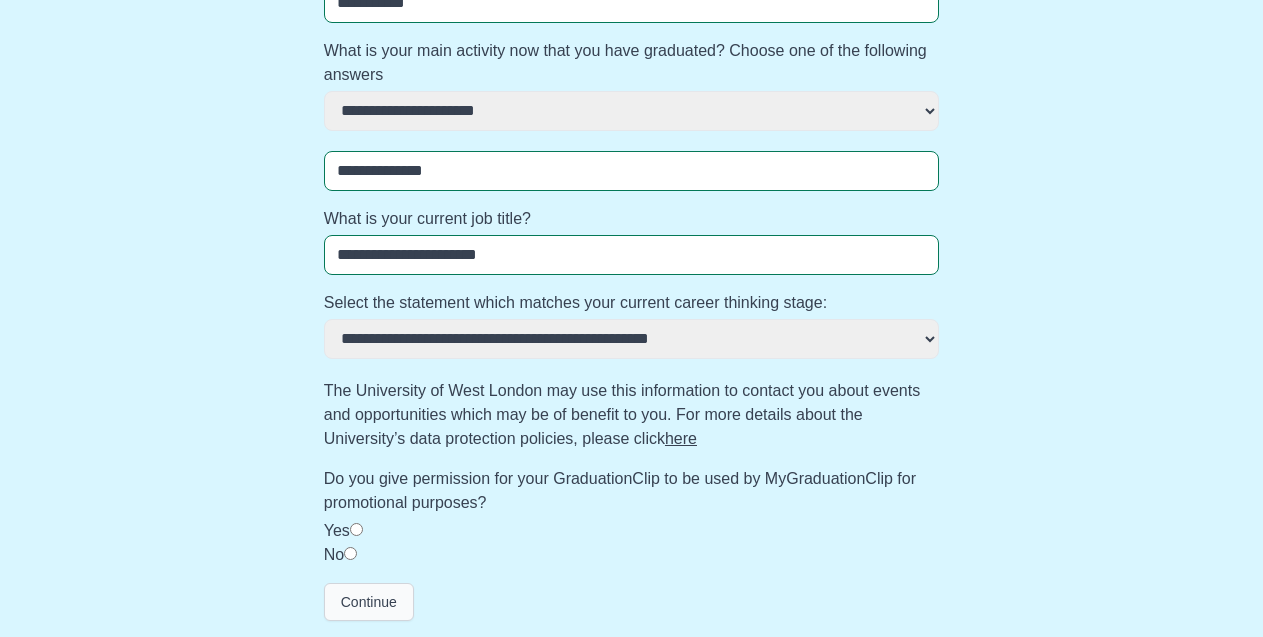 type on "**********" 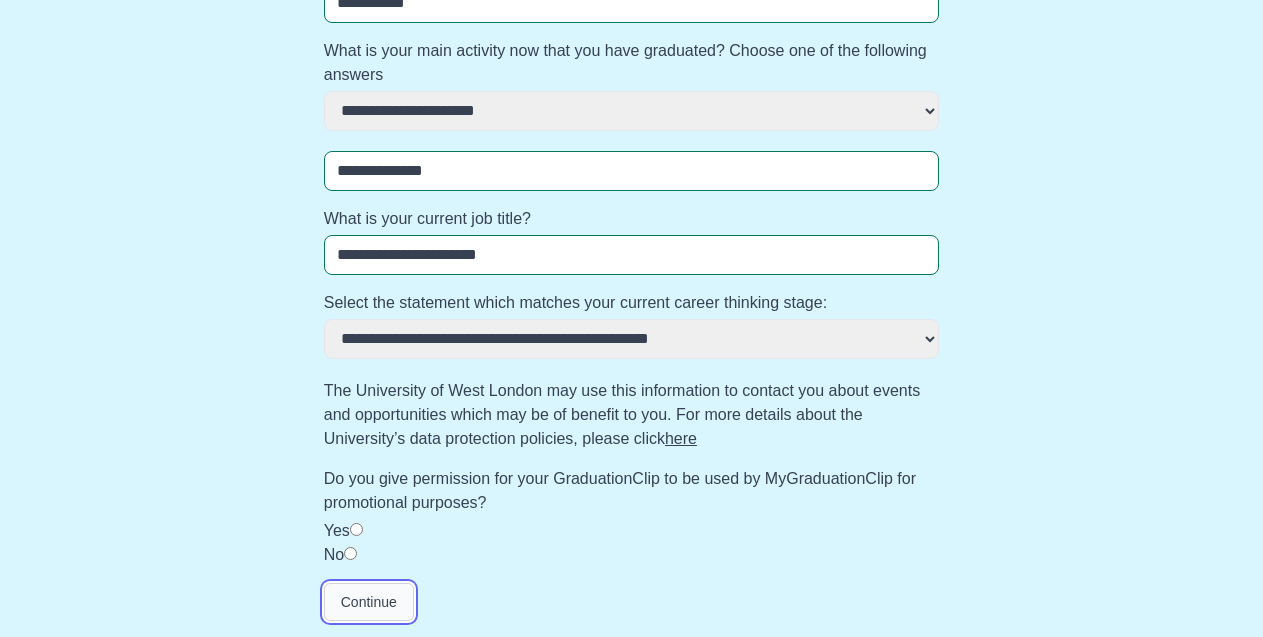 click on "Continue" at bounding box center [369, 602] 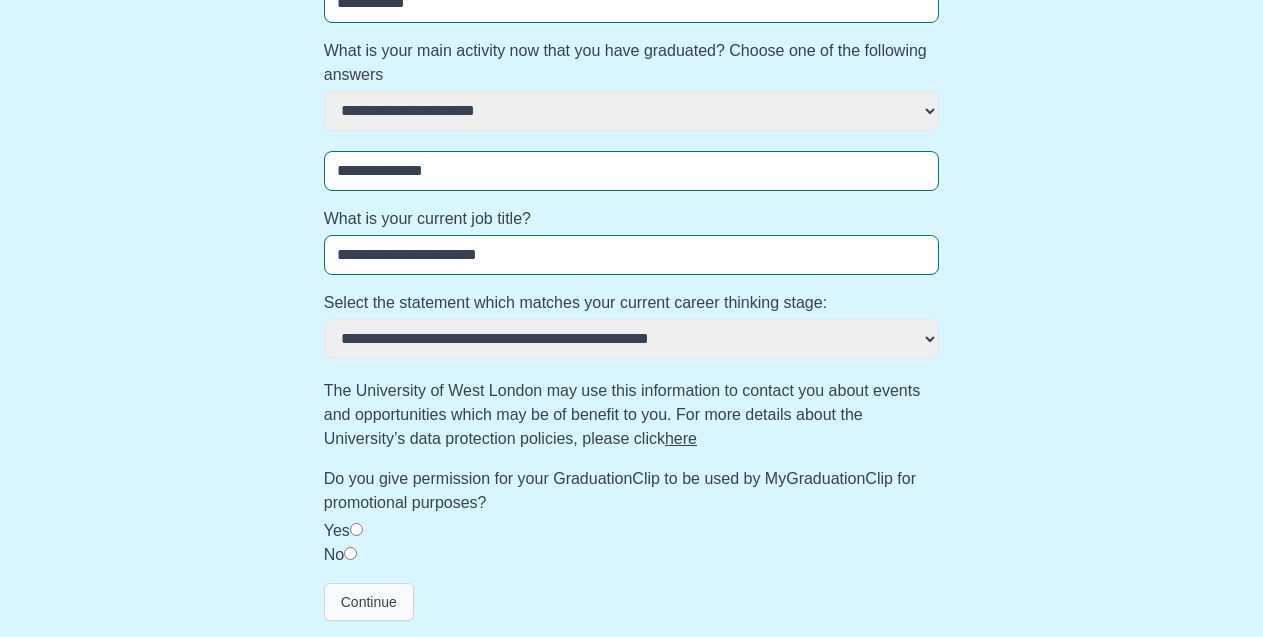 scroll, scrollTop: 0, scrollLeft: 0, axis: both 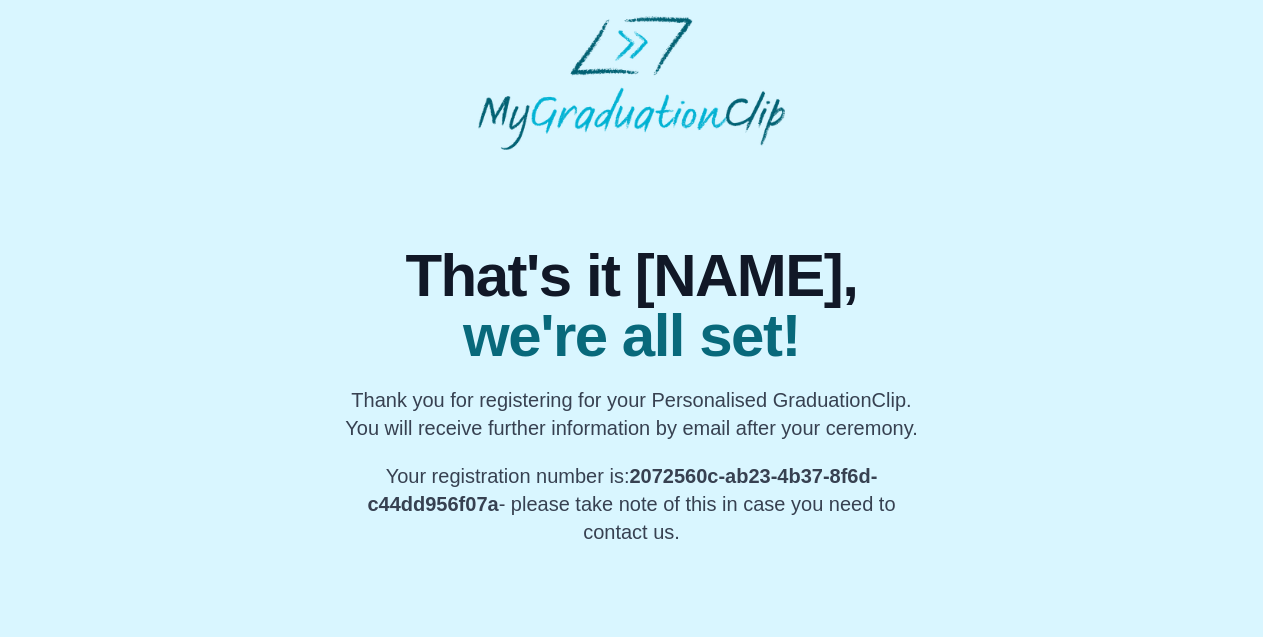 click on "That's it Elaine, we're all set!  Thank you for registering for your Personalised GraduationClip. You will receive further information by email after your ceremony.   Your registration number is:  2072560c-ab23-4b37-8f6d-c44dd956f07a  - please take note of this in case you need to contact us." at bounding box center [631, 281] 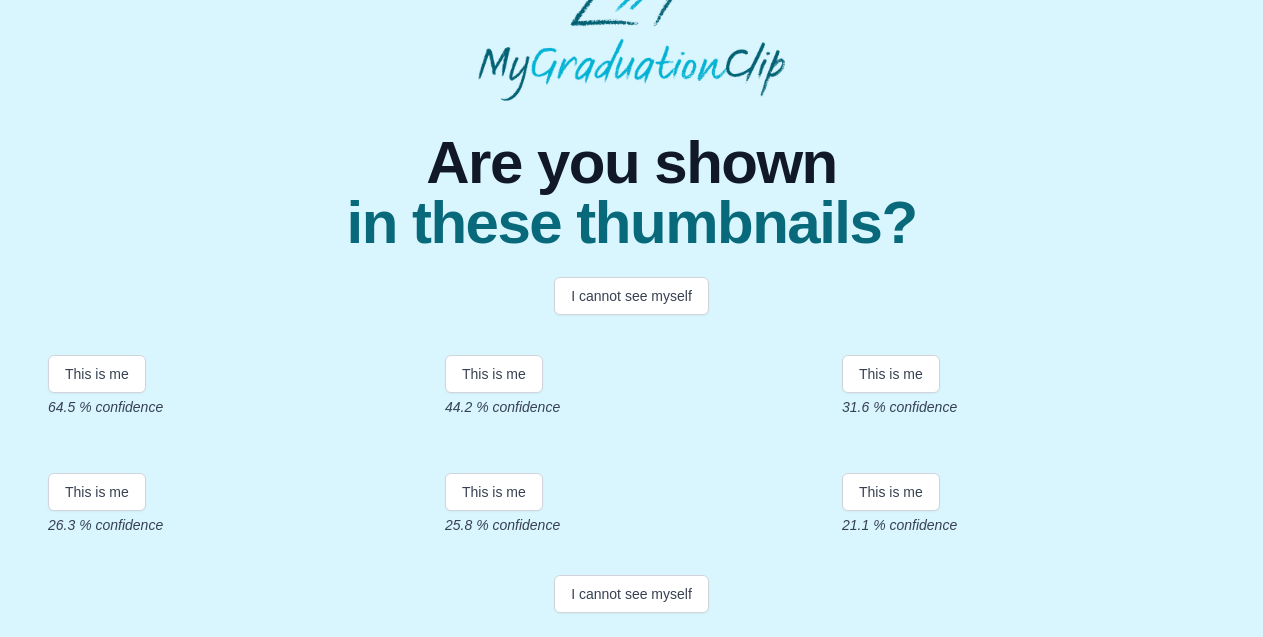 scroll, scrollTop: 377, scrollLeft: 0, axis: vertical 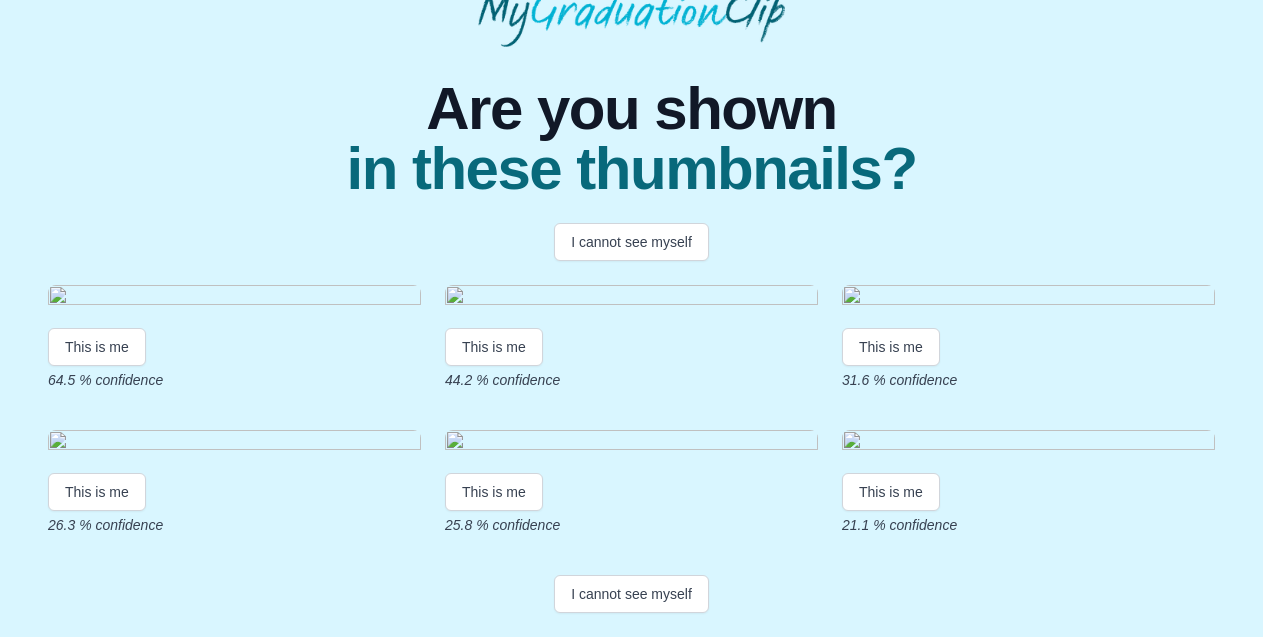 click at bounding box center [631, 298] 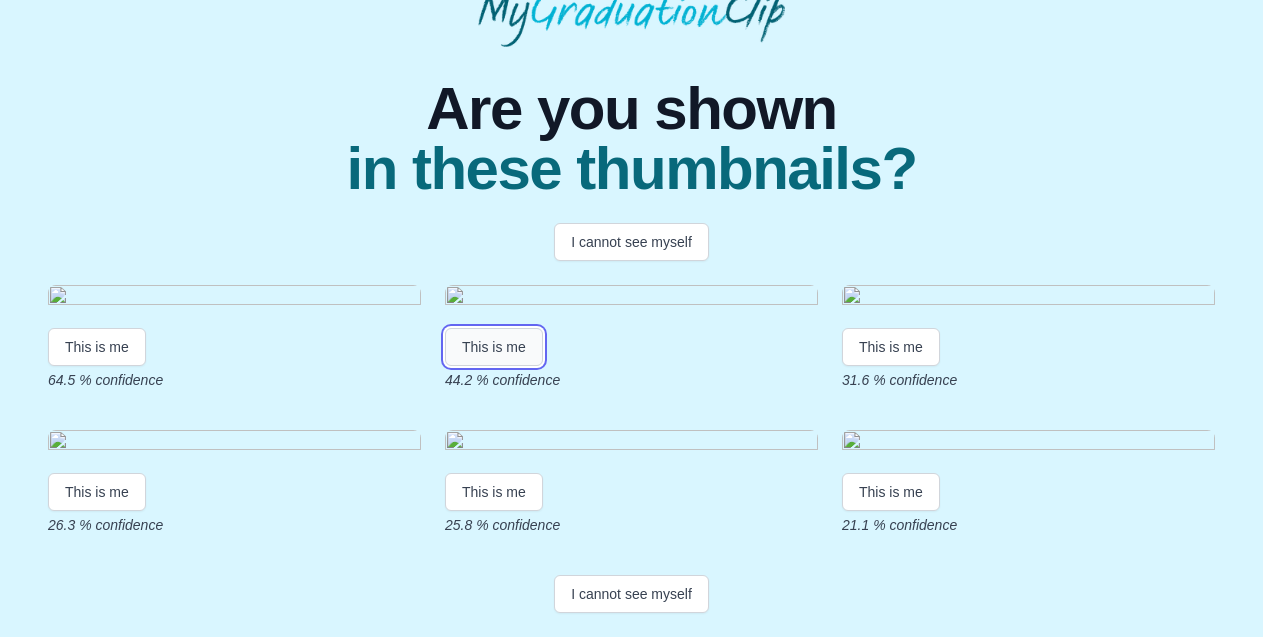 click on "This is me" at bounding box center (494, 347) 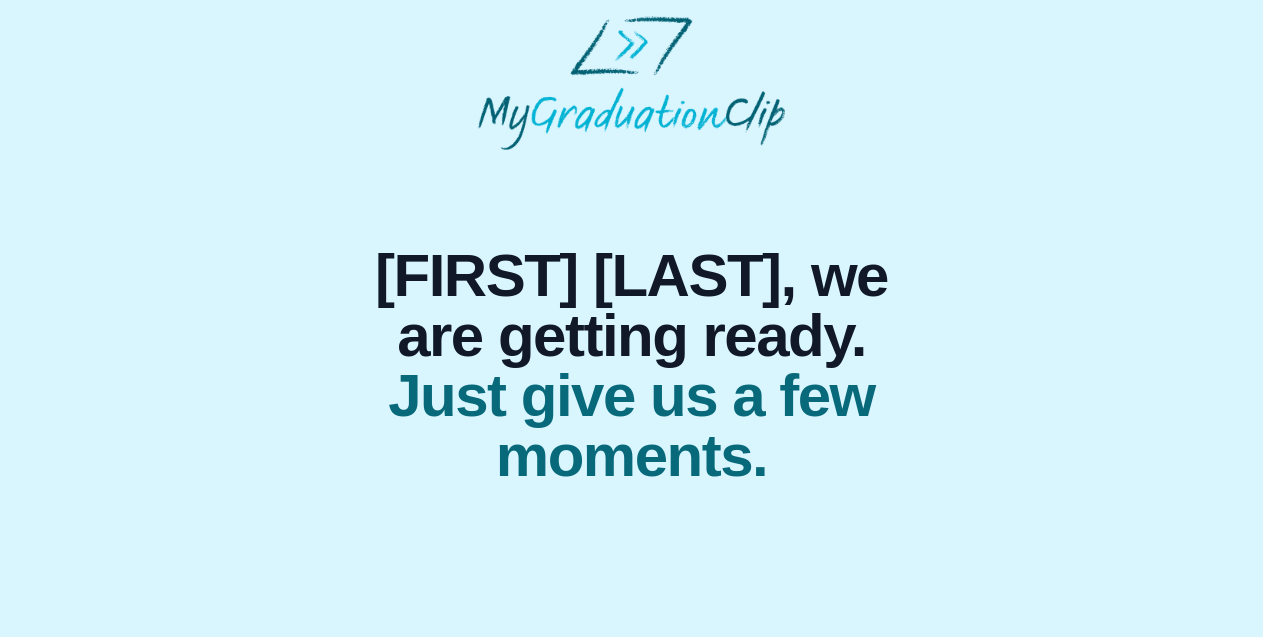 scroll, scrollTop: 0, scrollLeft: 0, axis: both 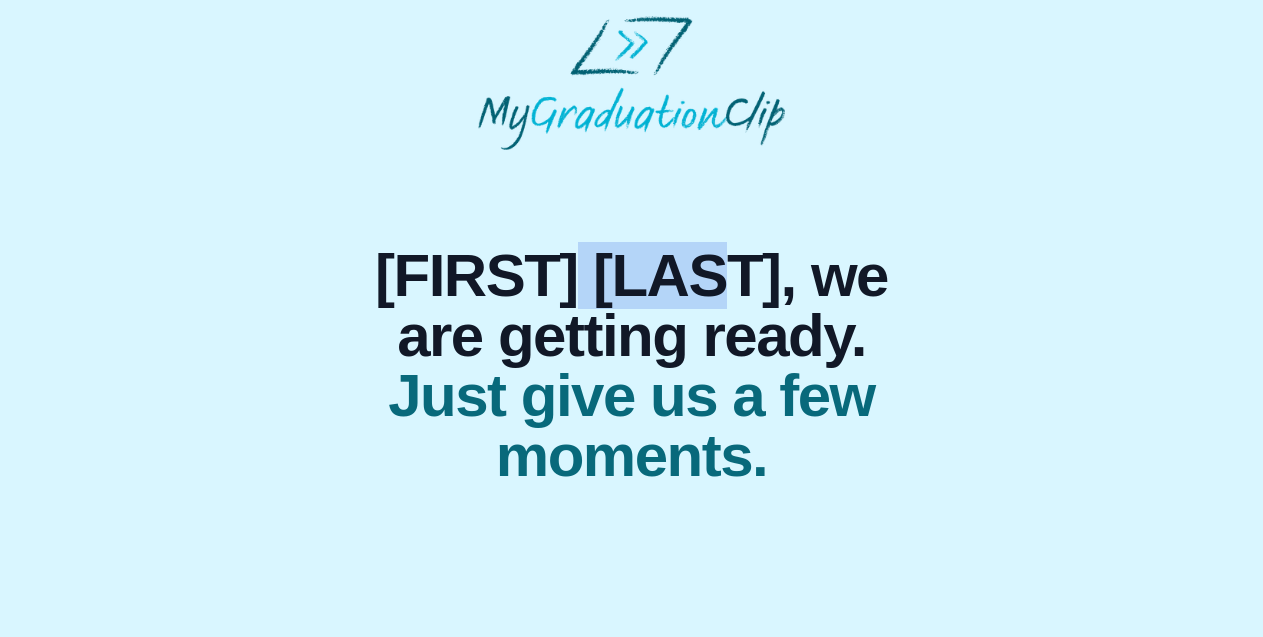 click on "[FIRST] [LAST], we are getting ready." at bounding box center [632, 306] 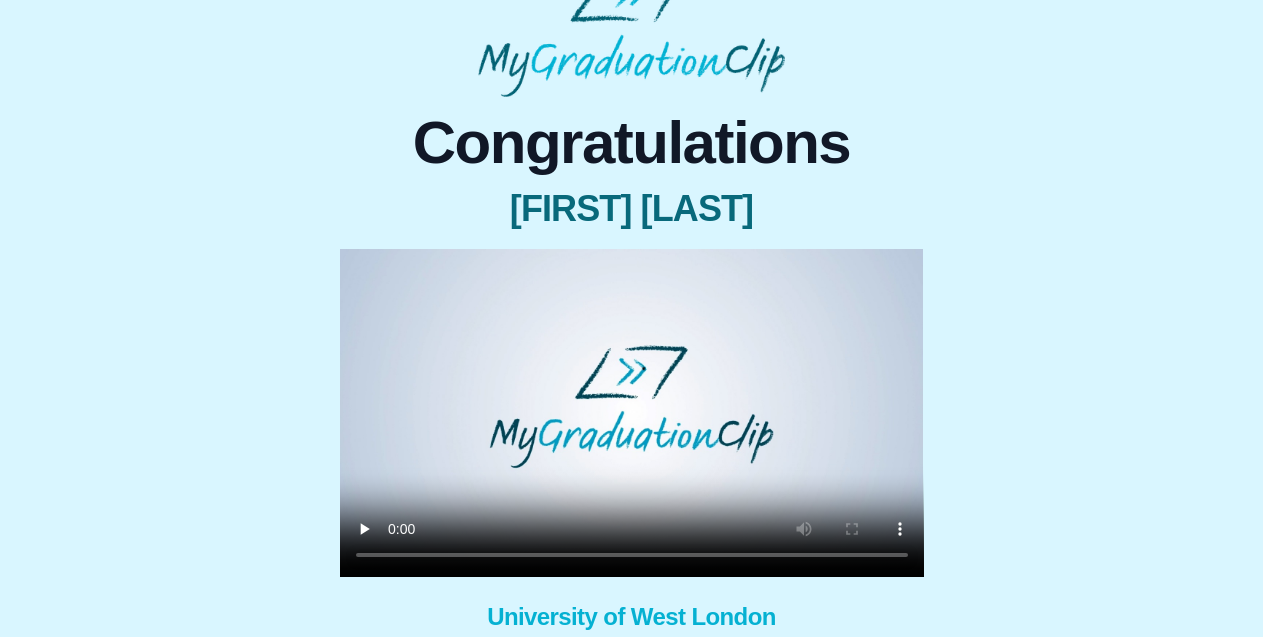 scroll, scrollTop: 60, scrollLeft: 0, axis: vertical 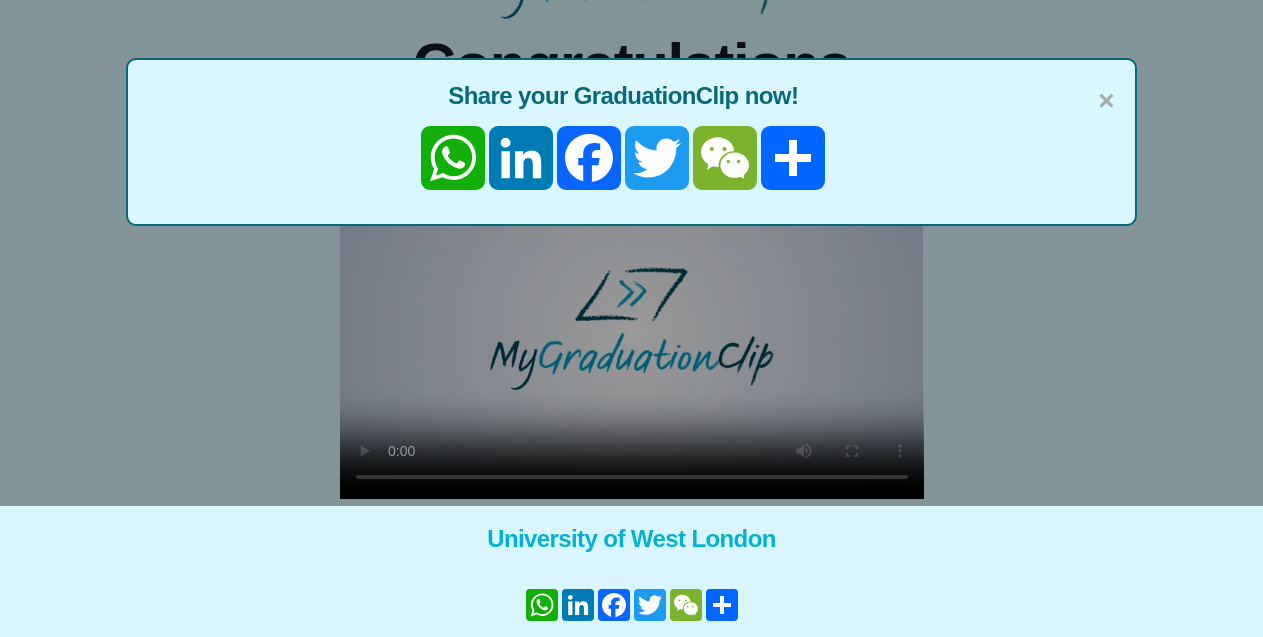 click on "× Share your GraduationClip now! WhatsApp LinkedIn Facebook Twitter WeChat Share" at bounding box center (631, 187) 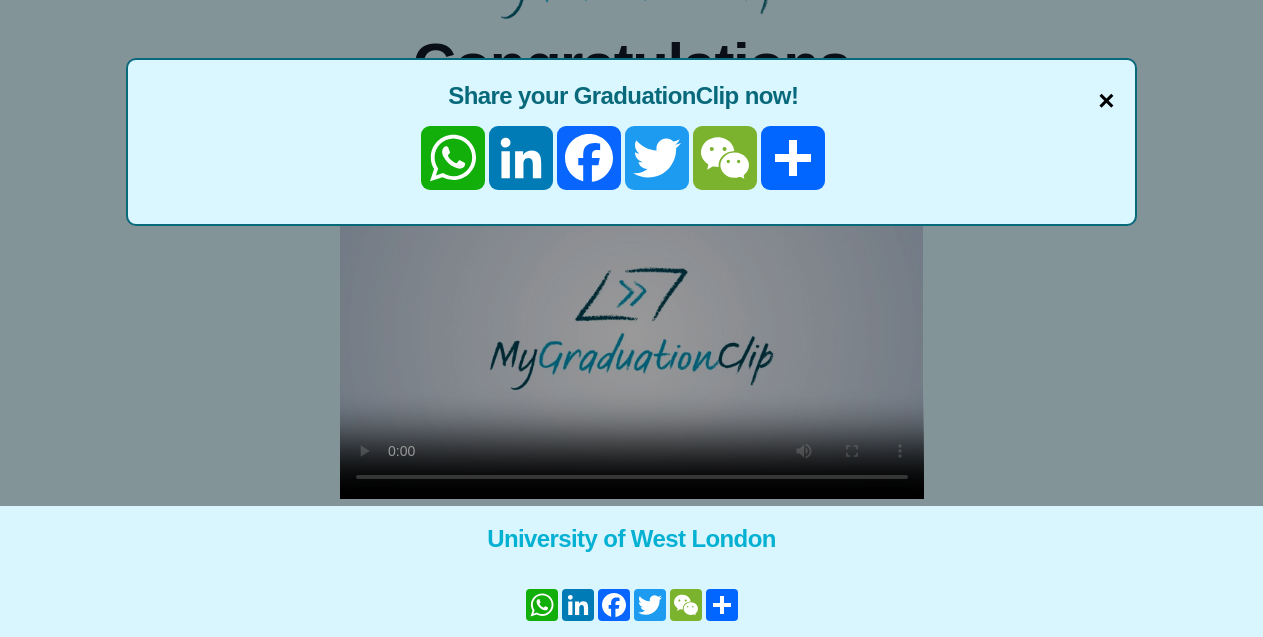 click on "×" at bounding box center (1106, 101) 